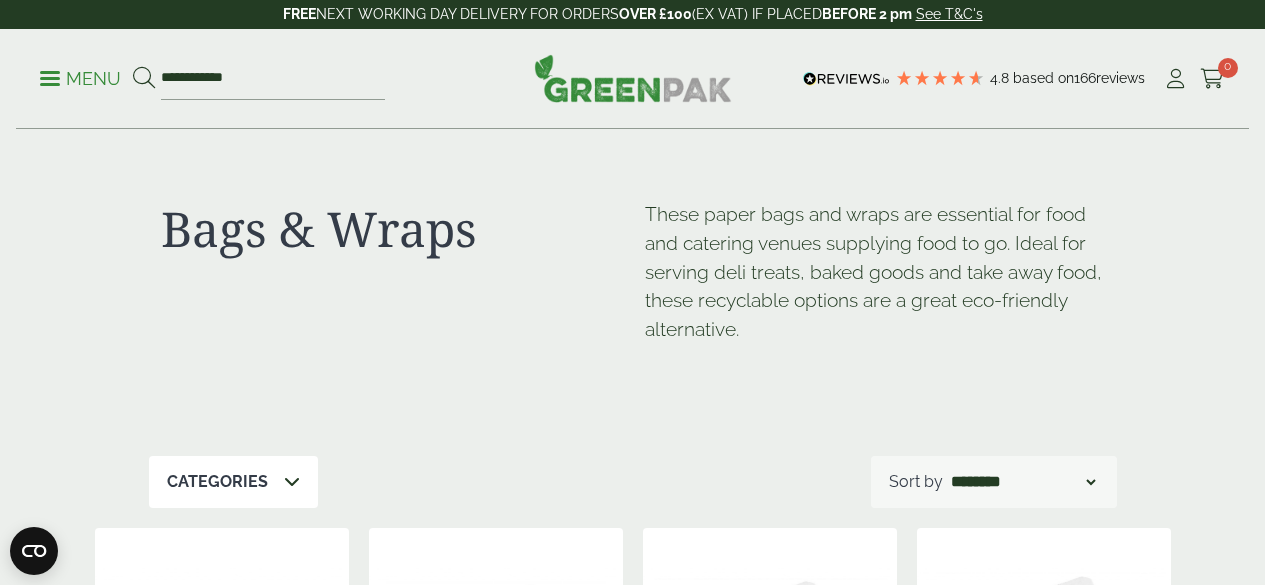 scroll, scrollTop: 0, scrollLeft: 0, axis: both 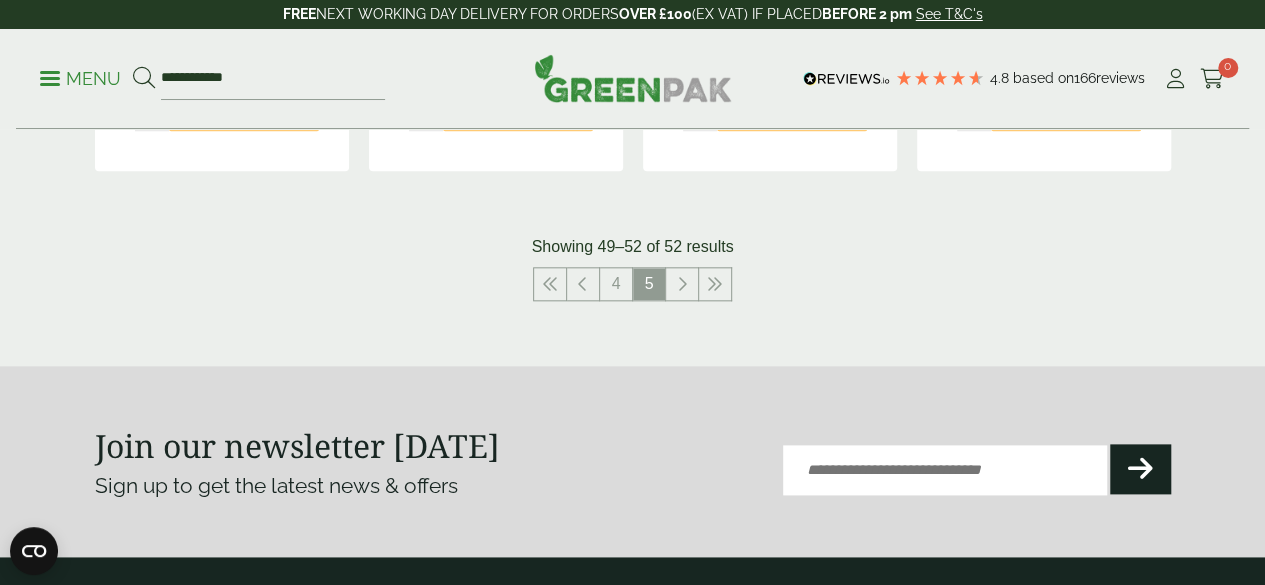 click on "Menu" at bounding box center [80, 79] 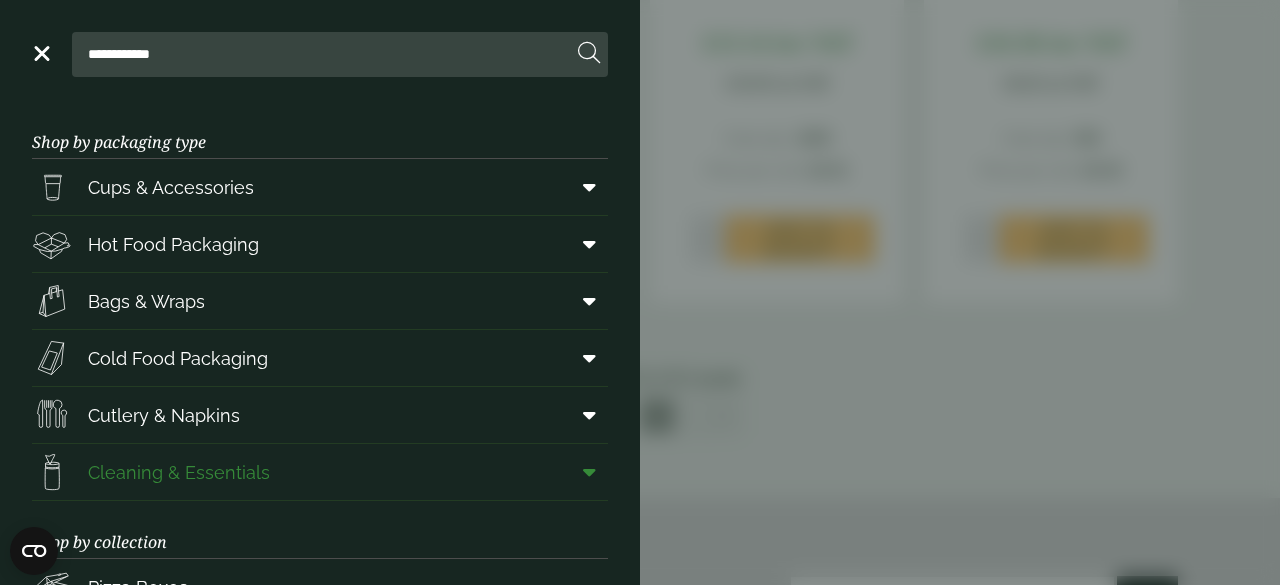 click on "Cleaning & Essentials" at bounding box center [179, 472] 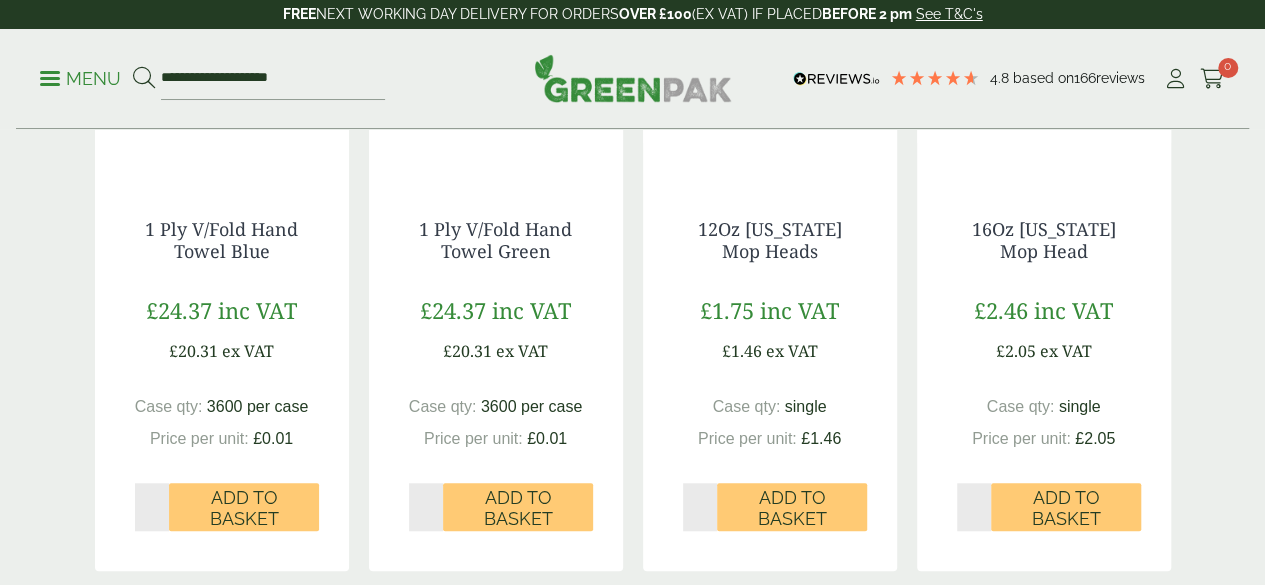 scroll, scrollTop: 562, scrollLeft: 0, axis: vertical 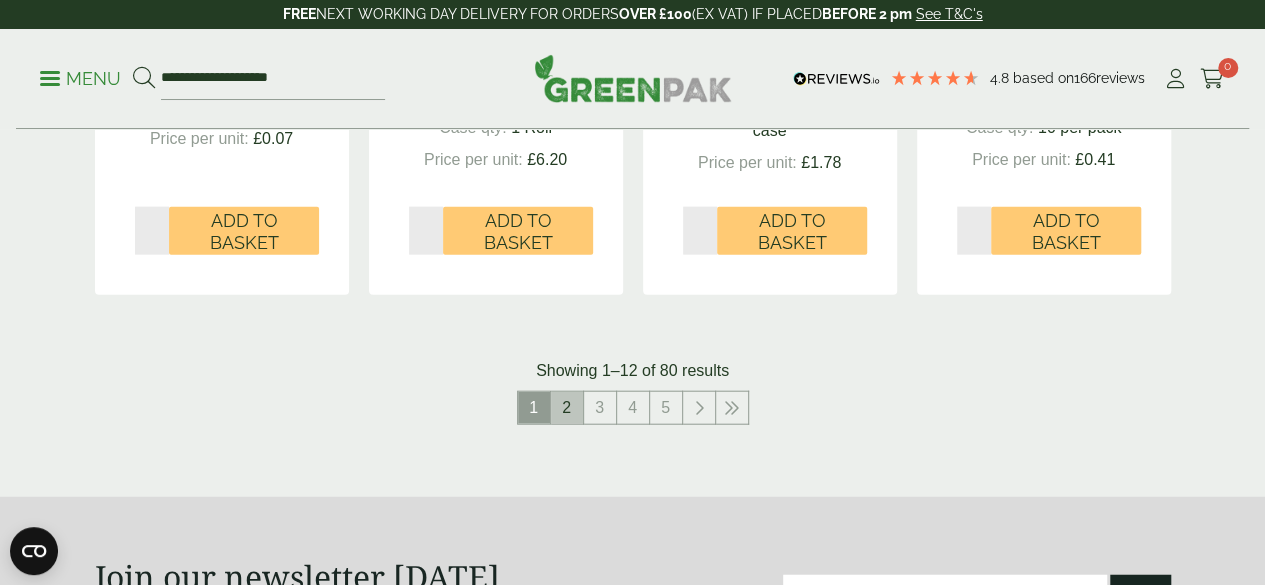 click on "2" at bounding box center [567, 408] 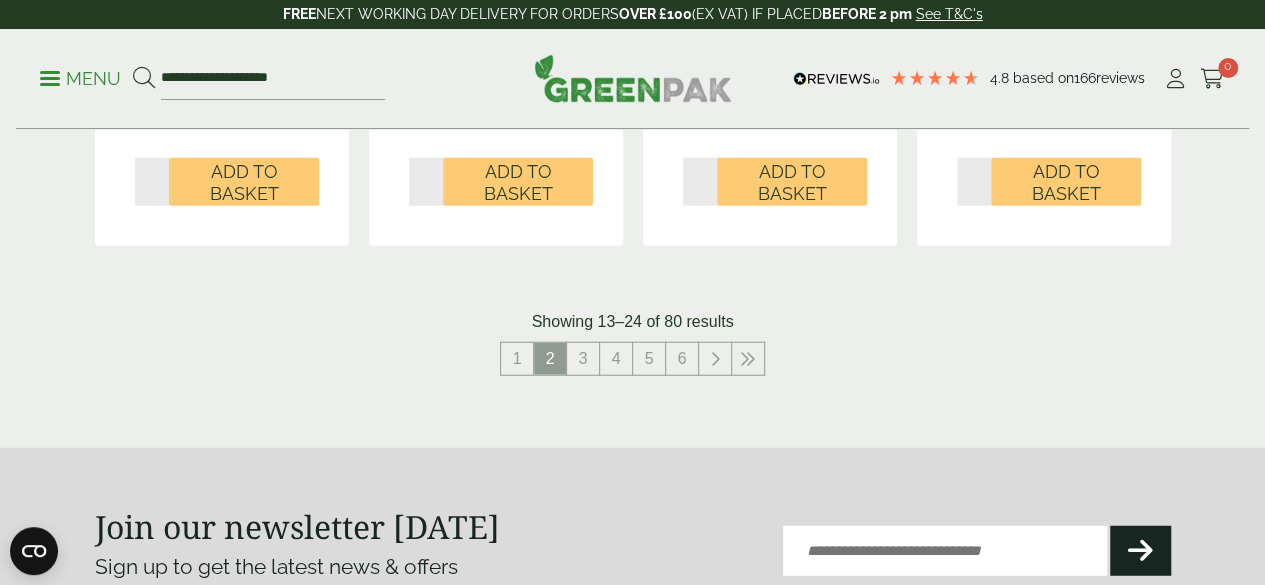 scroll, scrollTop: 2323, scrollLeft: 0, axis: vertical 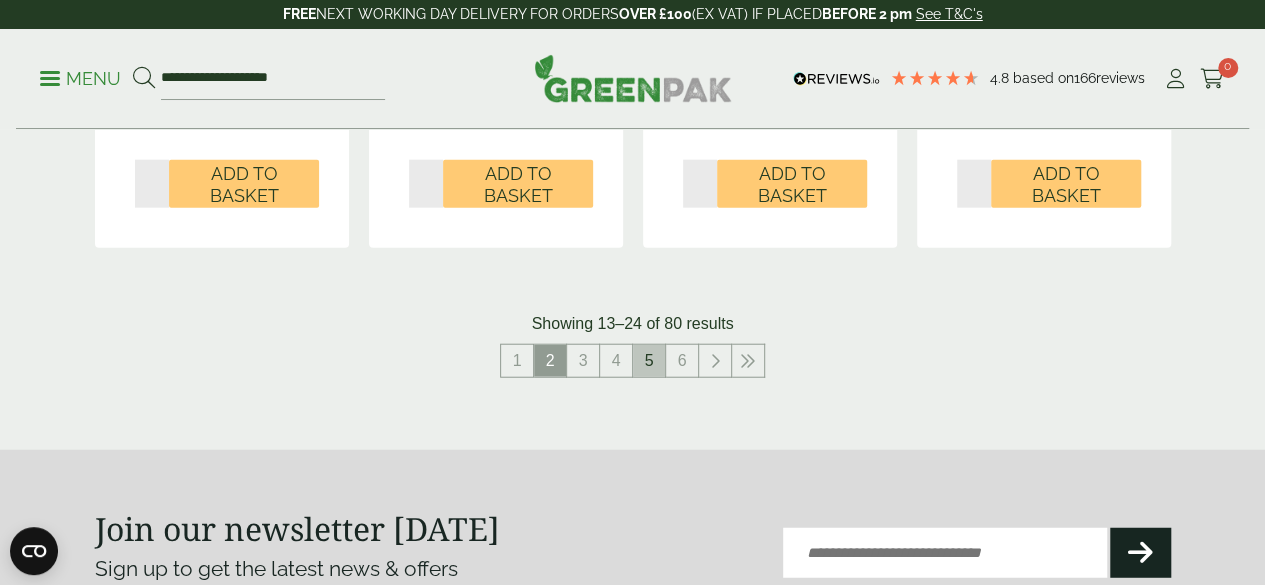 click on "5" at bounding box center (649, 361) 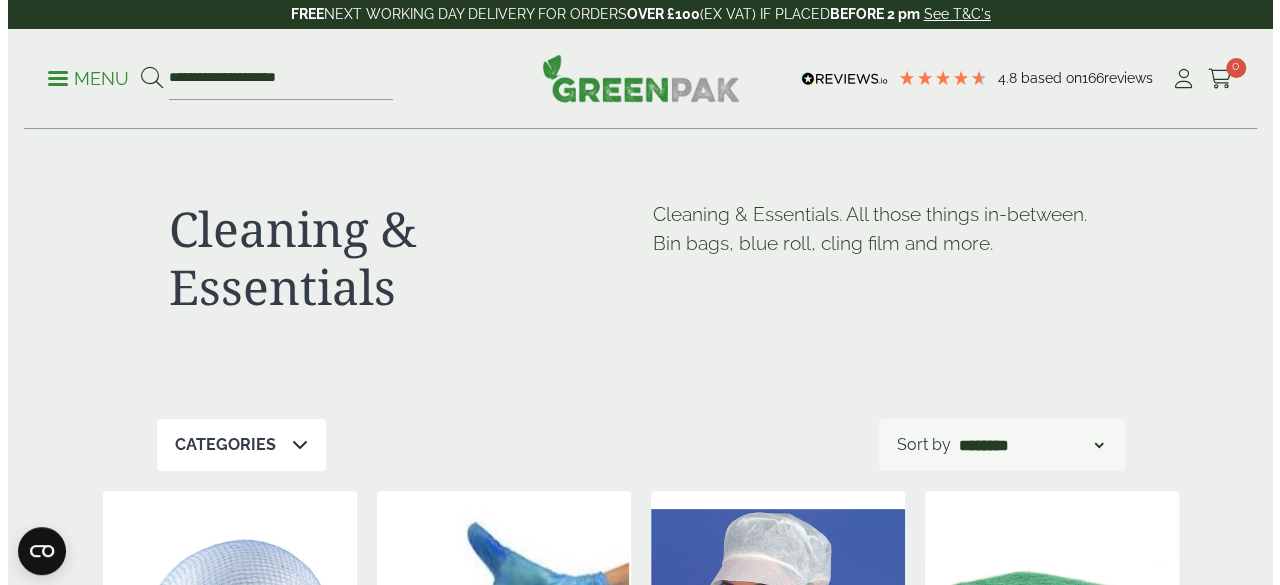 scroll, scrollTop: 0, scrollLeft: 0, axis: both 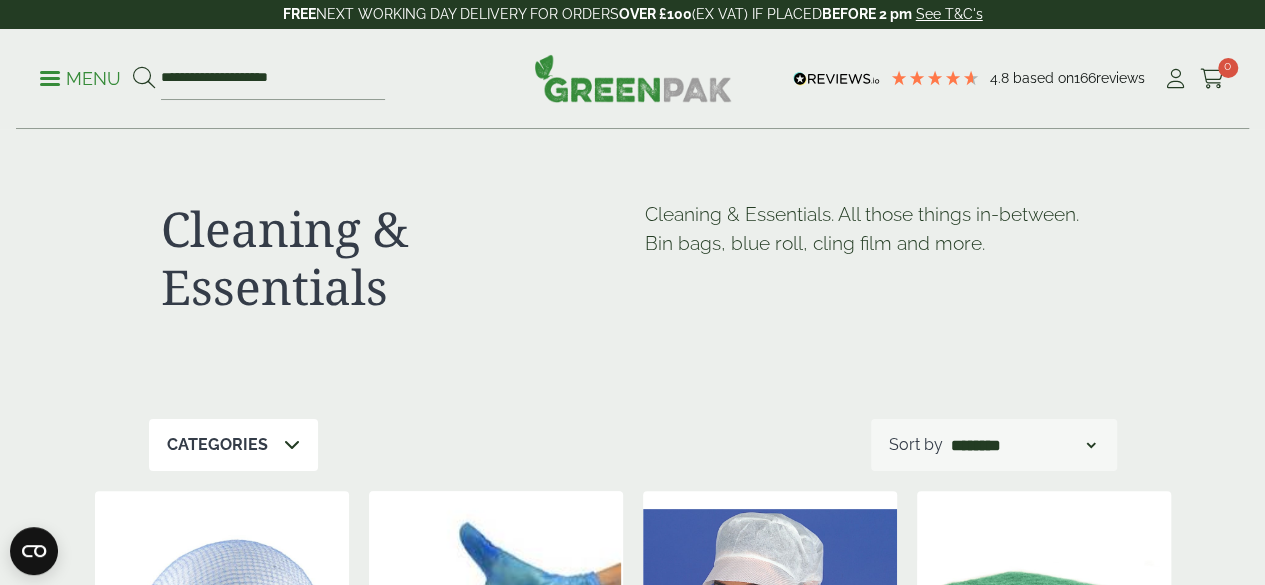 click on "Menu" at bounding box center (80, 77) 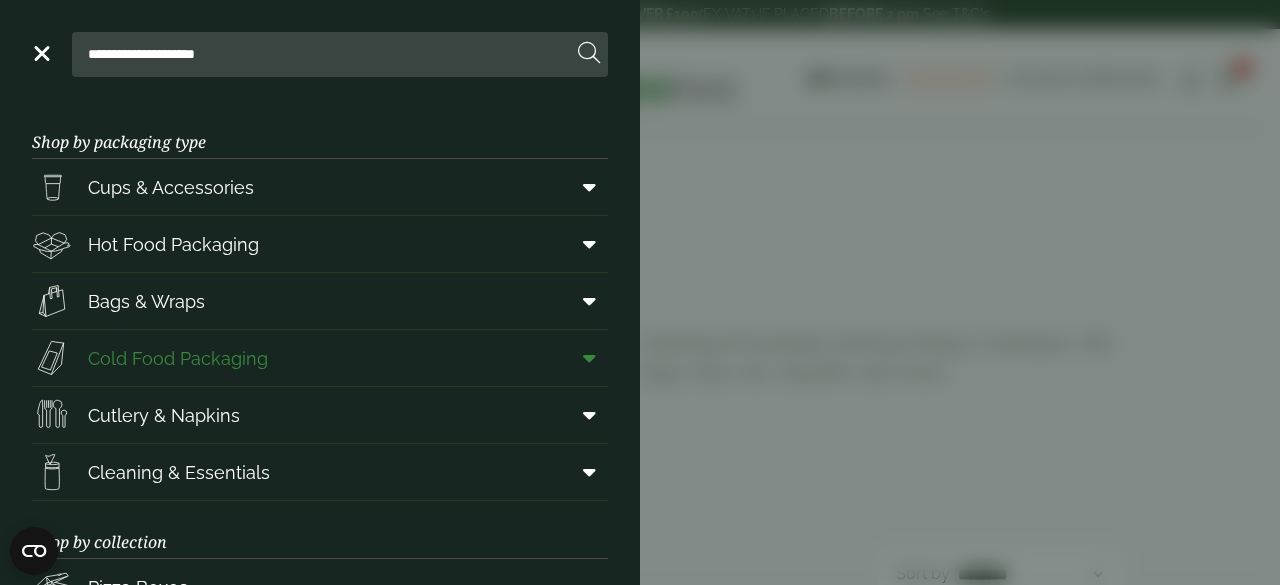 click on "Cold Food Packaging" at bounding box center [178, 358] 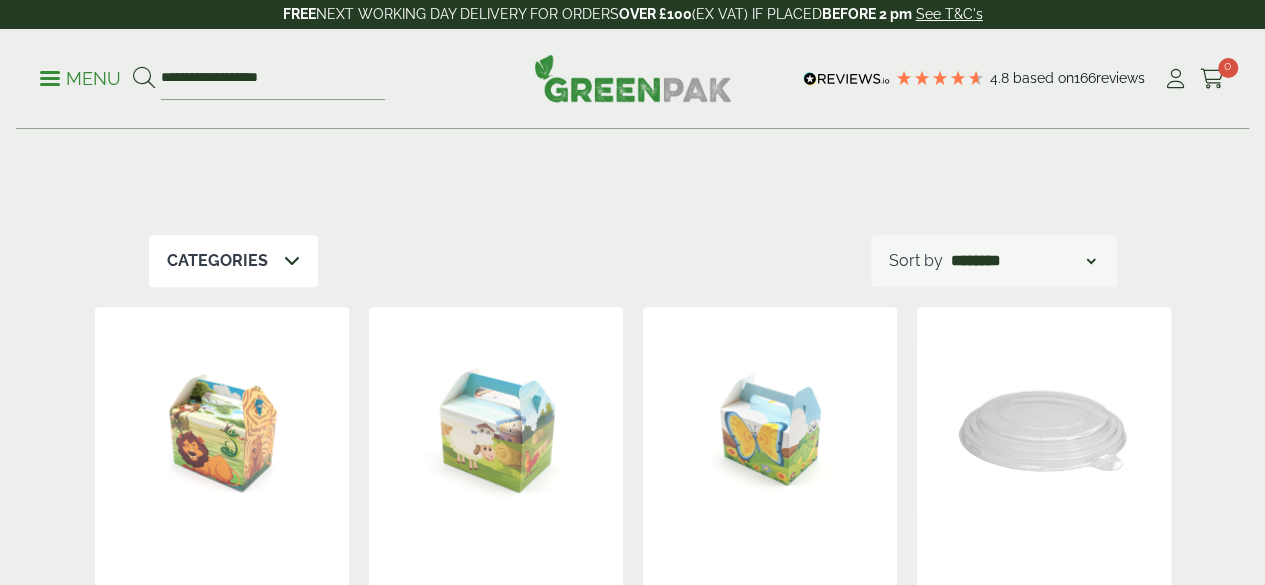 scroll, scrollTop: 498, scrollLeft: 0, axis: vertical 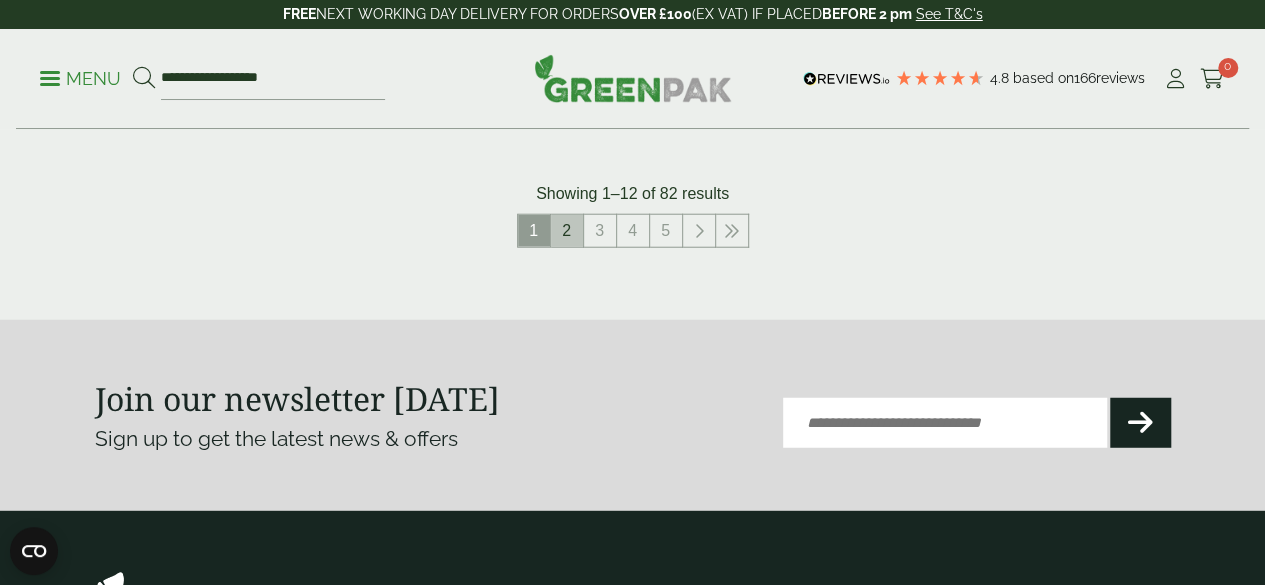 click on "2" at bounding box center (567, 231) 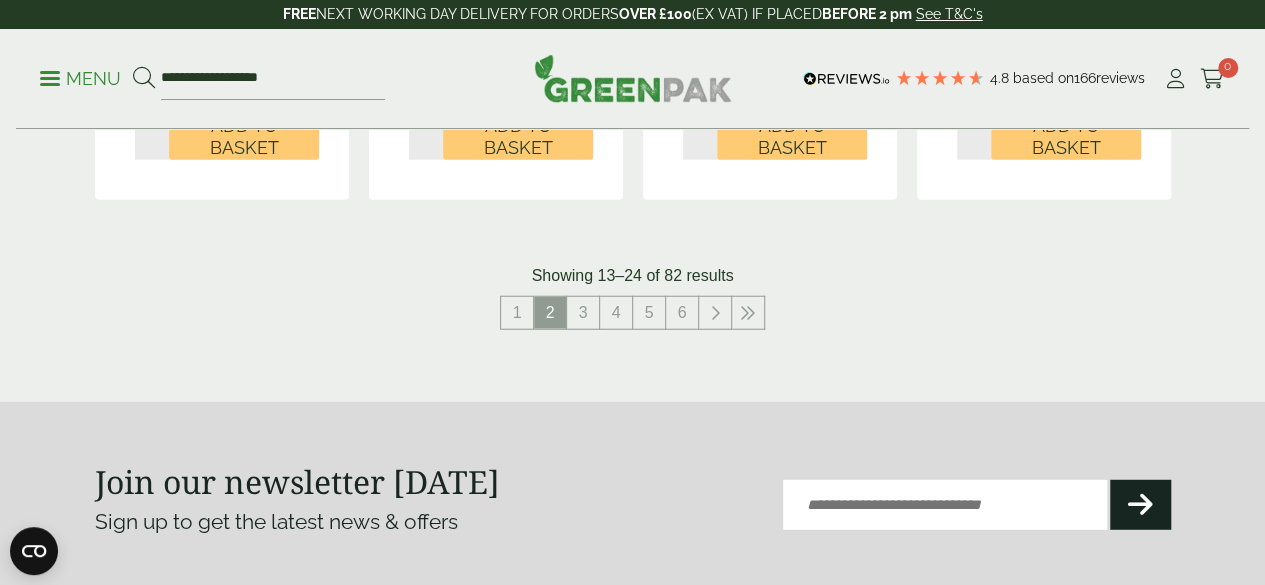 scroll, scrollTop: 2421, scrollLeft: 0, axis: vertical 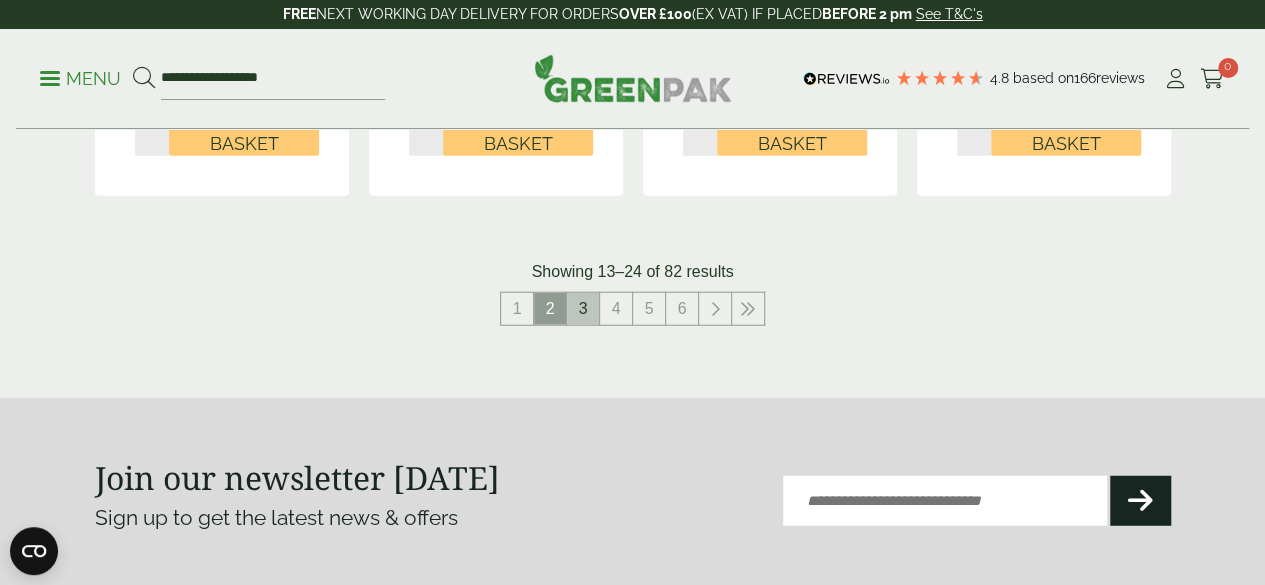 click on "3" at bounding box center [583, 309] 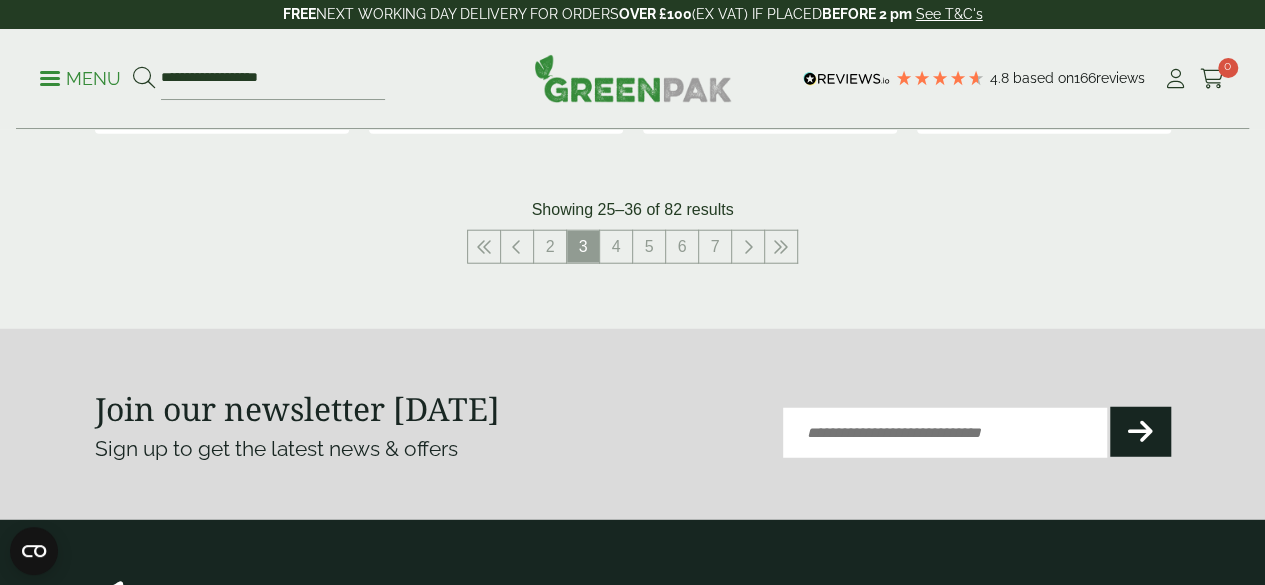 scroll, scrollTop: 2423, scrollLeft: 0, axis: vertical 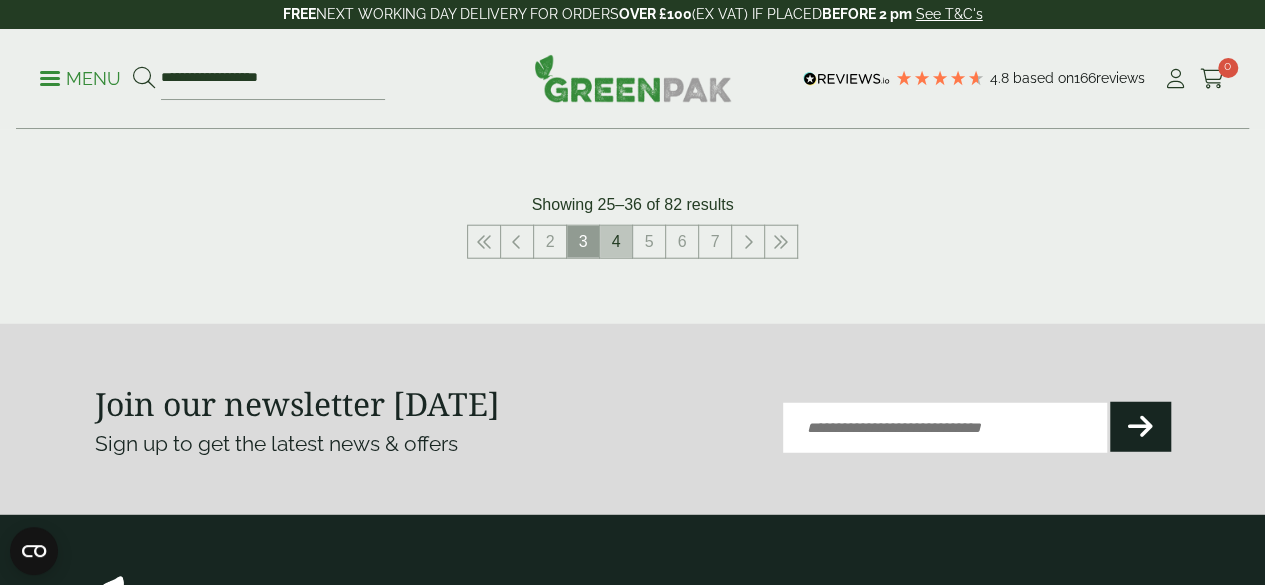 click on "4" at bounding box center (616, 242) 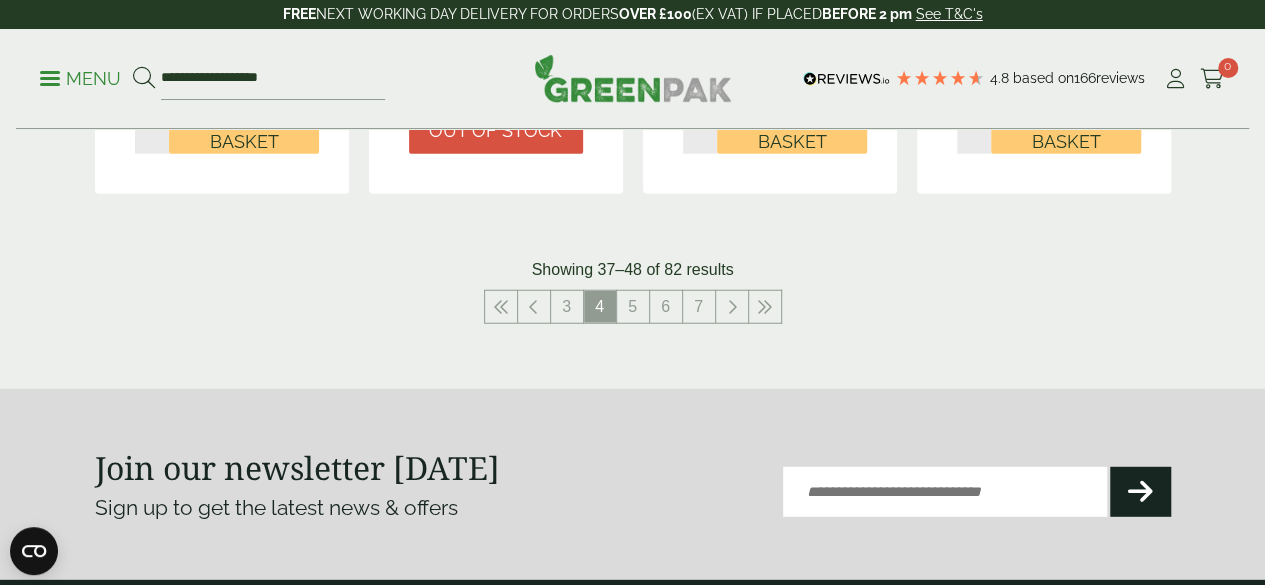 scroll, scrollTop: 2483, scrollLeft: 0, axis: vertical 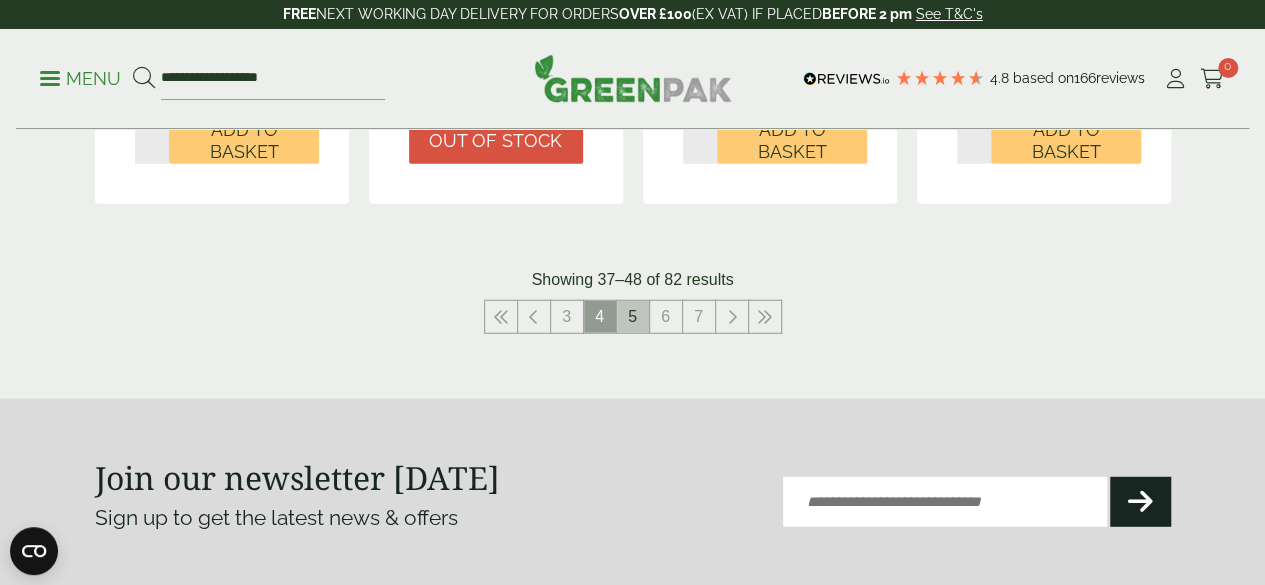 click on "5" at bounding box center [633, 317] 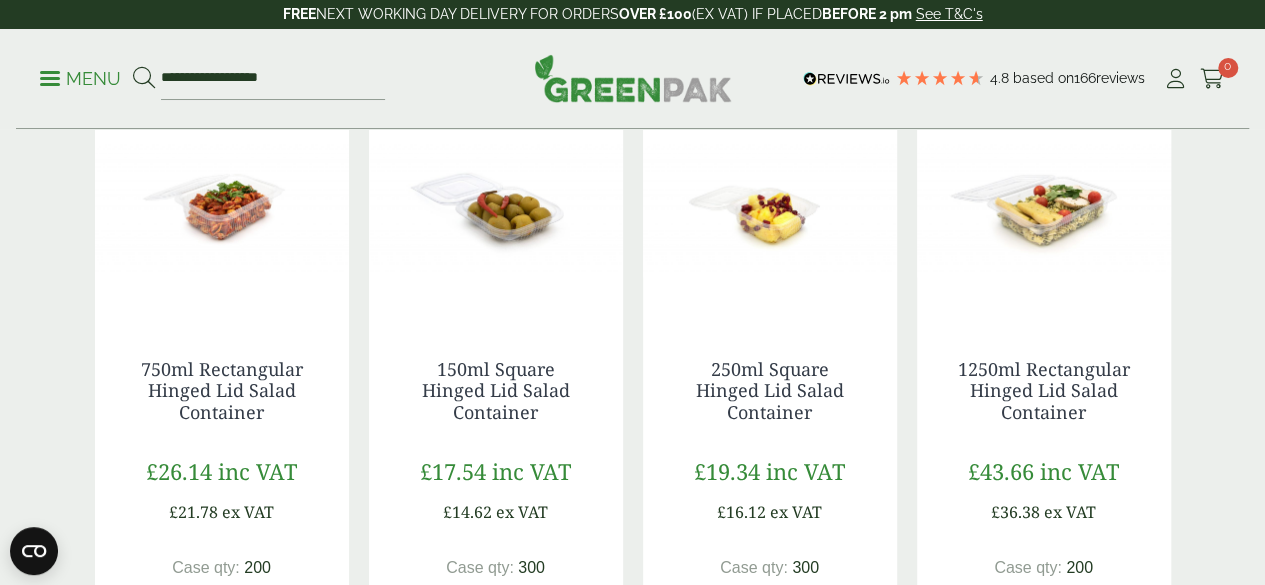 scroll, scrollTop: 1885, scrollLeft: 0, axis: vertical 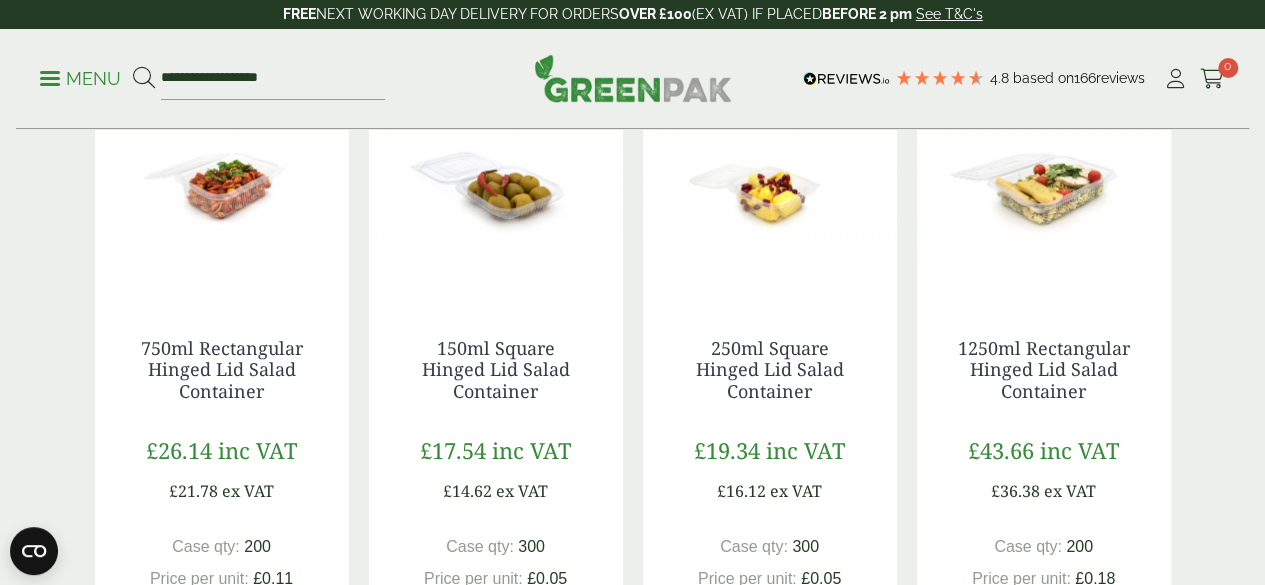 click at bounding box center [1044, 172] 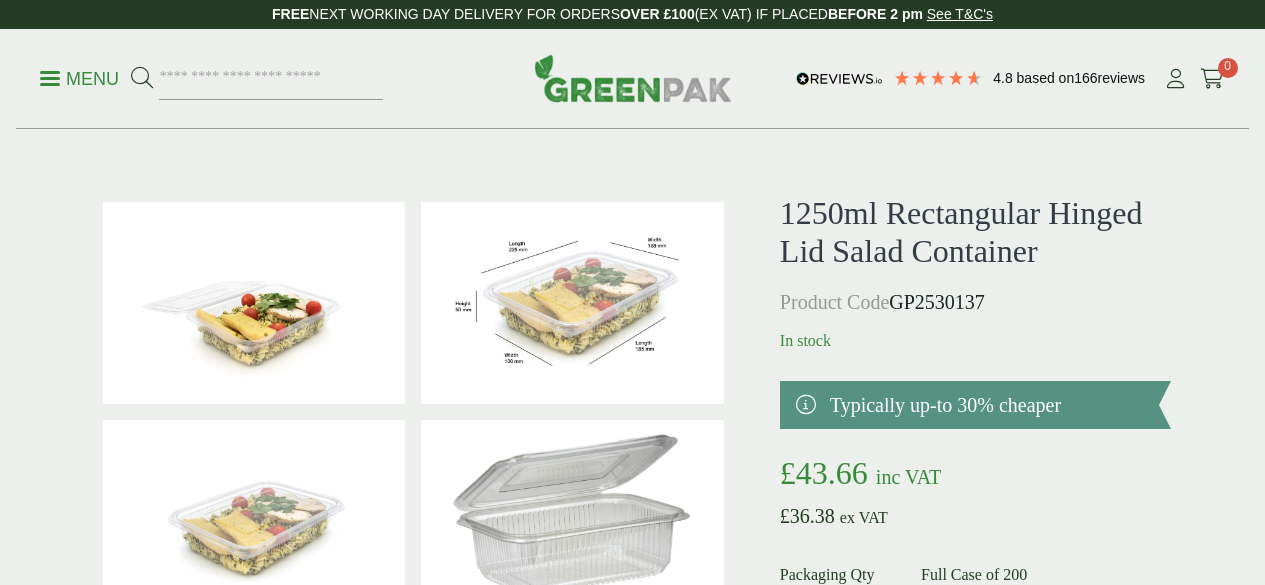scroll, scrollTop: 154, scrollLeft: 0, axis: vertical 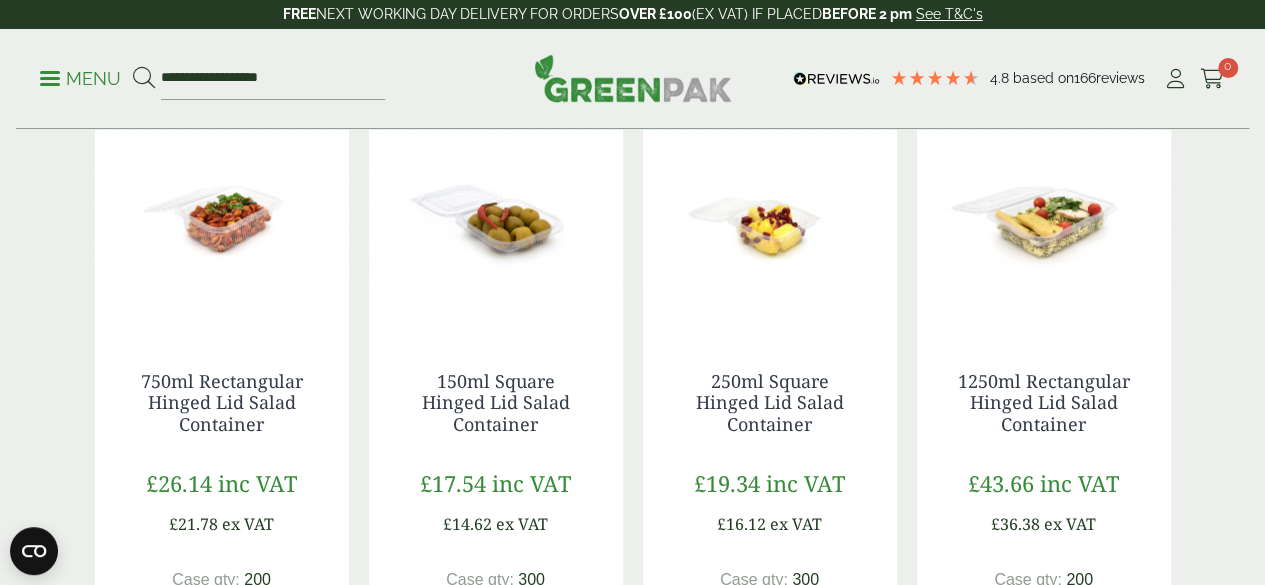 click on "250ml Square Hinged Lid Salad Container
£19.34
inc VAT
£16.12
ex VAT
Case qty:
300
Price per unit:
£0.05
Qty *" at bounding box center [770, 537] 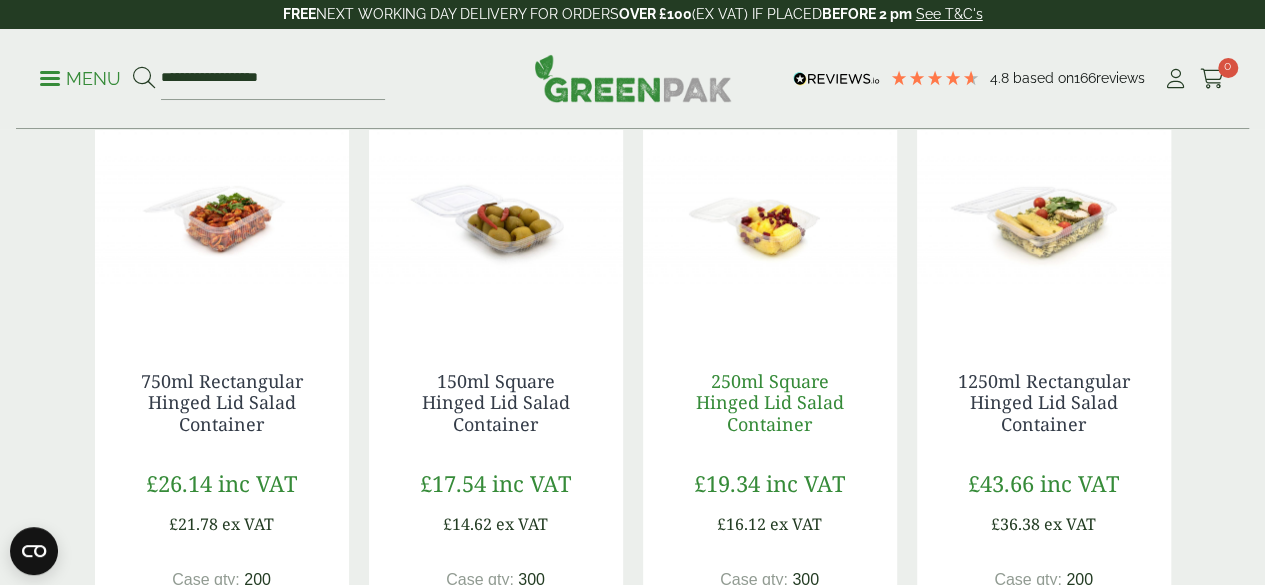 click on "250ml Square Hinged Lid Salad Container" at bounding box center [770, 401] 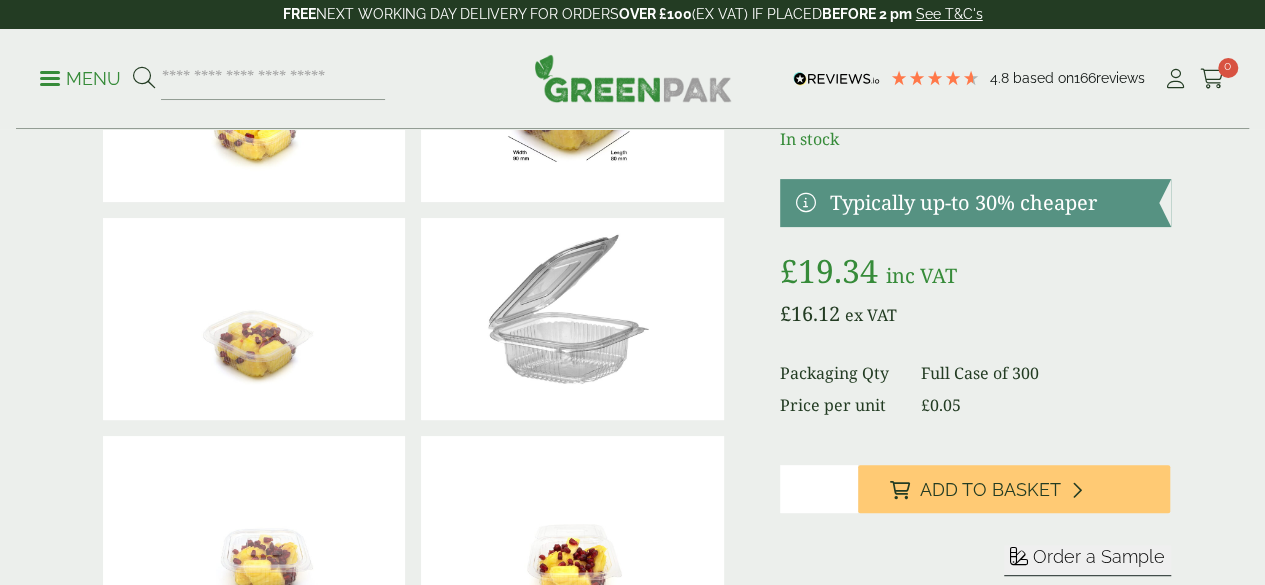 scroll, scrollTop: 202, scrollLeft: 0, axis: vertical 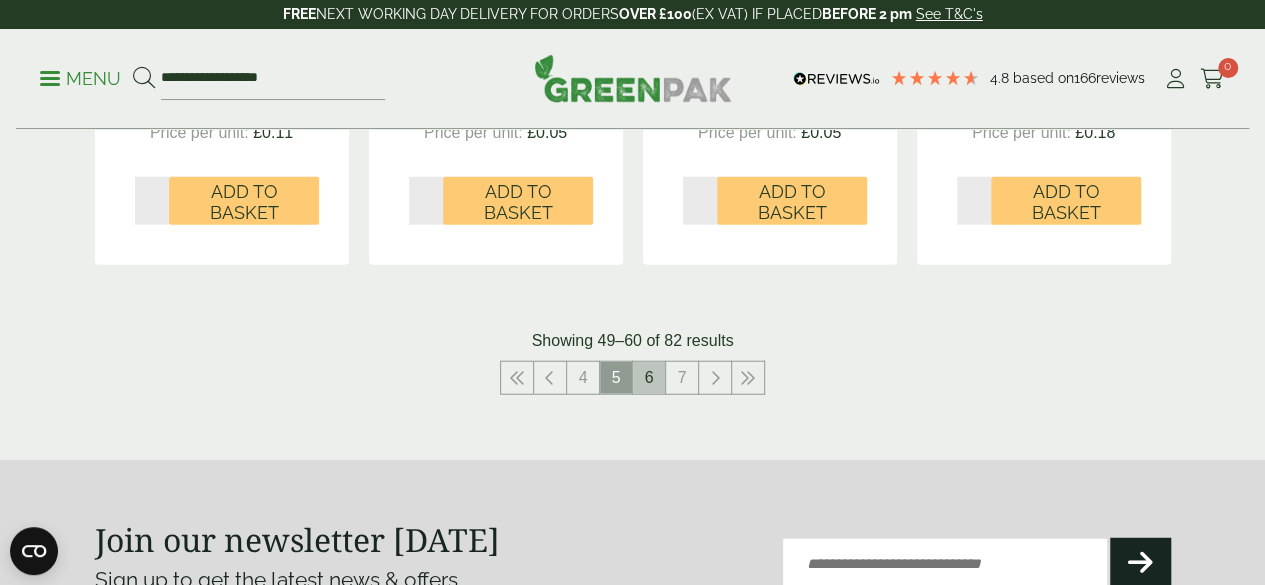click on "6" at bounding box center [649, 378] 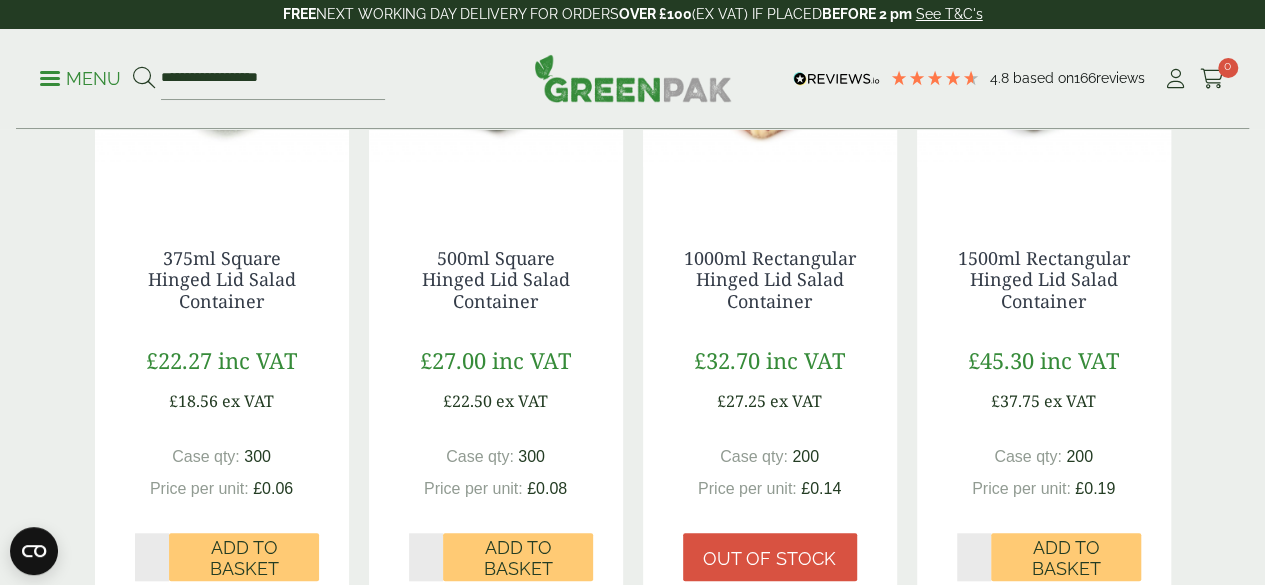 scroll, scrollTop: 571, scrollLeft: 0, axis: vertical 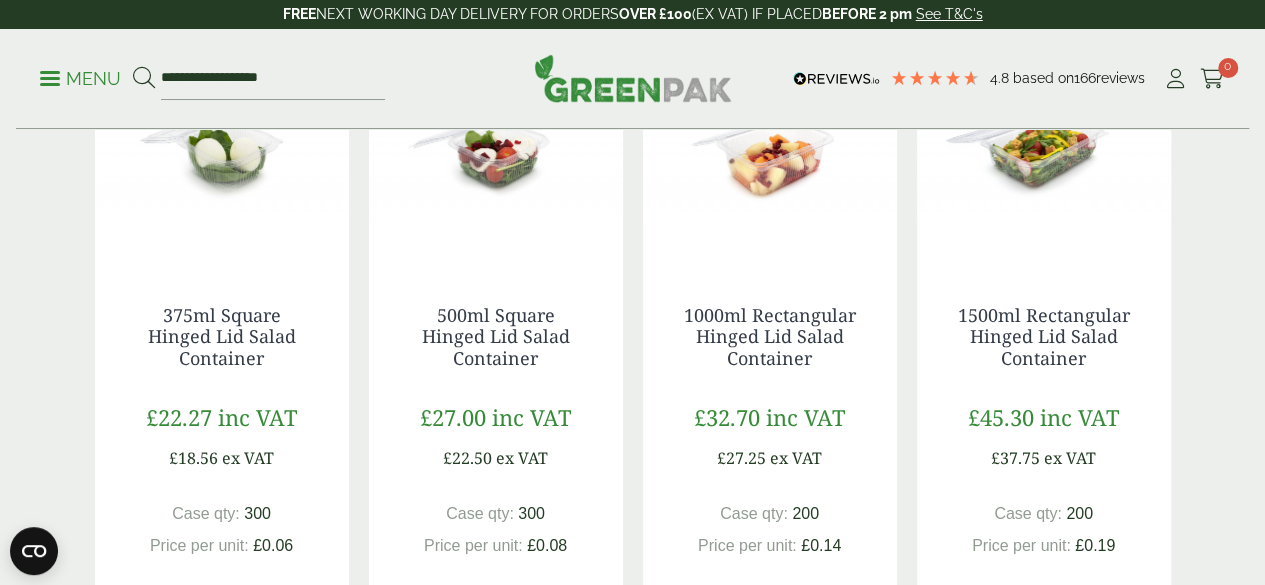 click on "Cold Food Packaging
Our extensive range of recyclable cold food packaging provides a reliable, cost-effective packaging solution for your fresh produce. Constructed from a range of materials from PET to compostable board, our packaging is sure to provide your product with a high level of protection, without compromising on presentation.
Categories
Bagasse (1)
Baguette Trays (2)
*" at bounding box center (632, 867) 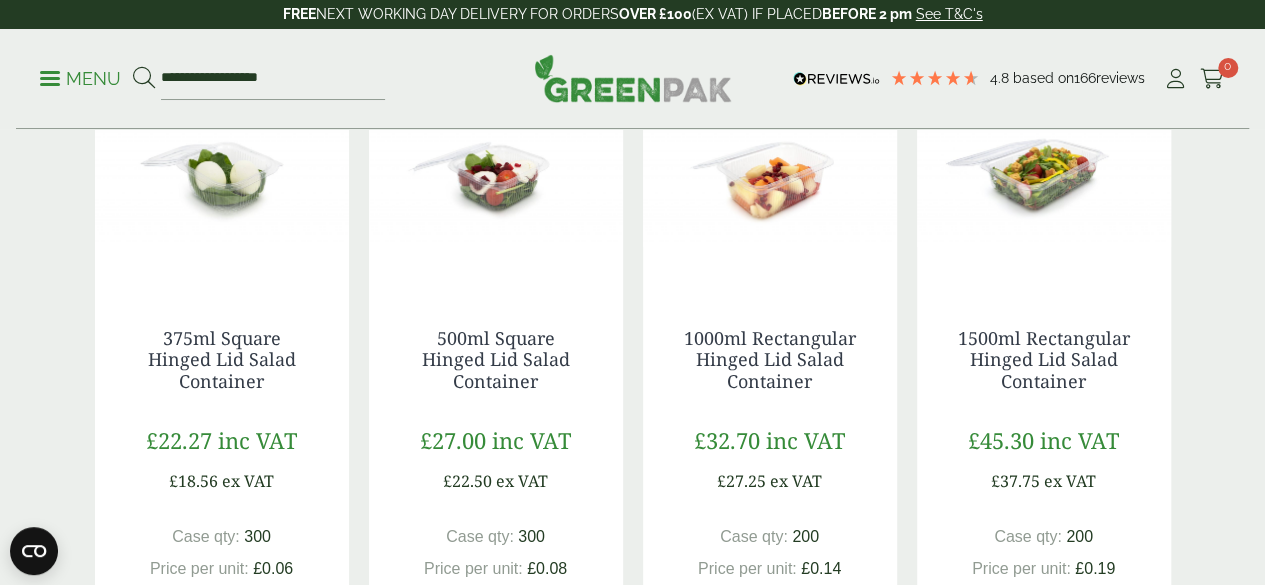 scroll, scrollTop: 554, scrollLeft: 0, axis: vertical 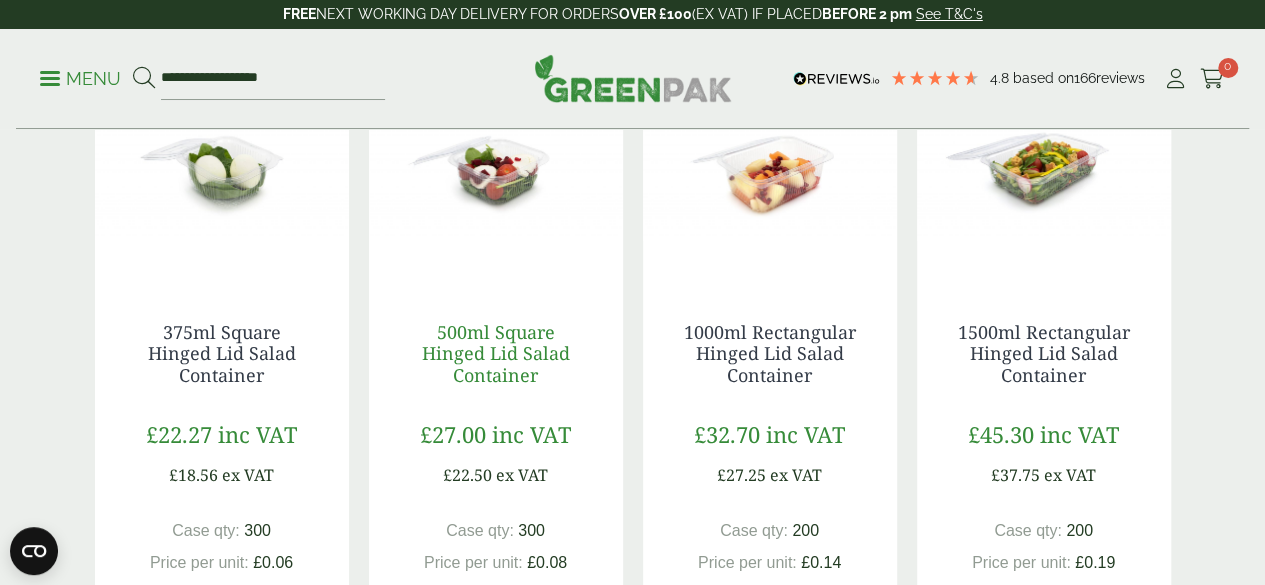 click on "500ml Square Hinged Lid Salad Container" at bounding box center [496, 353] 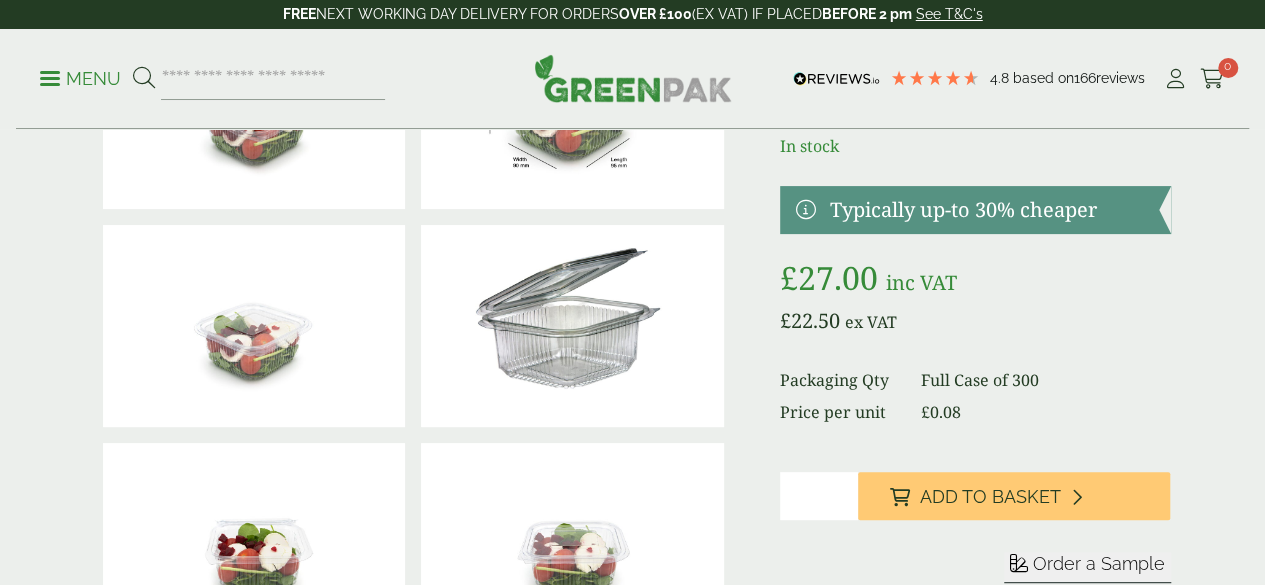 scroll, scrollTop: 195, scrollLeft: 0, axis: vertical 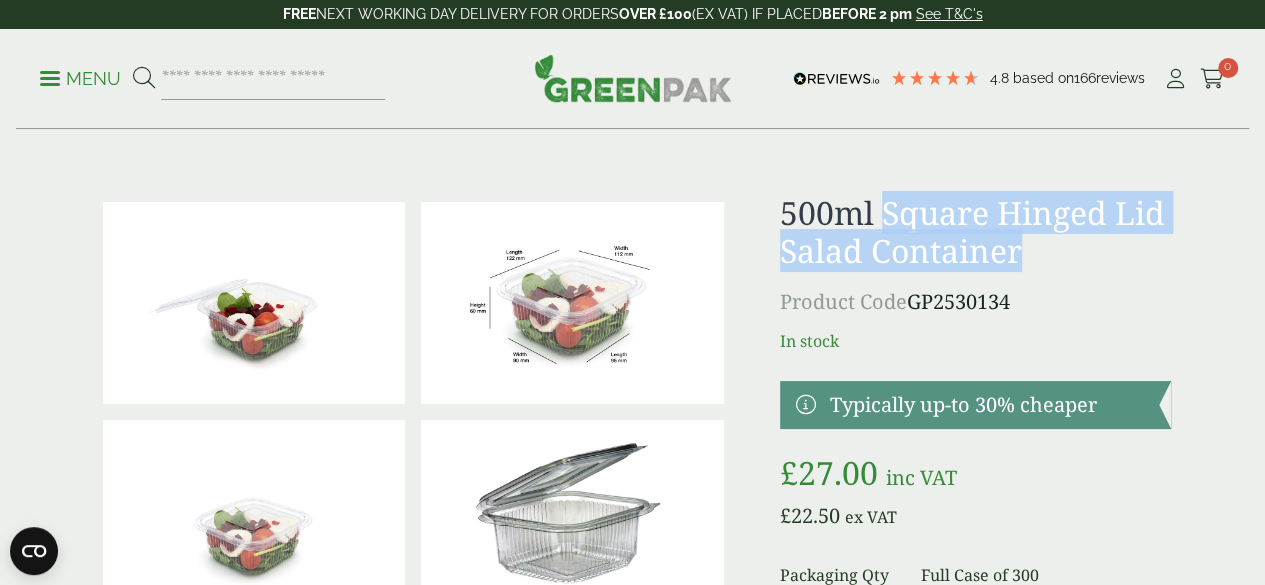 drag, startPoint x: 947, startPoint y: 206, endPoint x: 1138, endPoint y: 259, distance: 198.21706 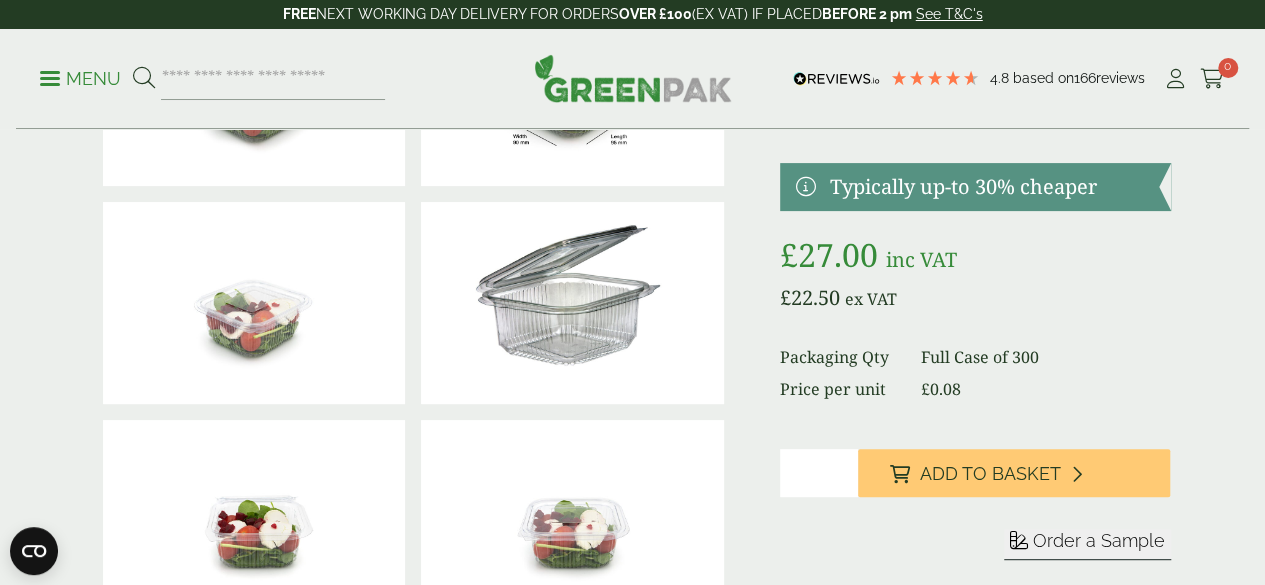 scroll, scrollTop: 223, scrollLeft: 0, axis: vertical 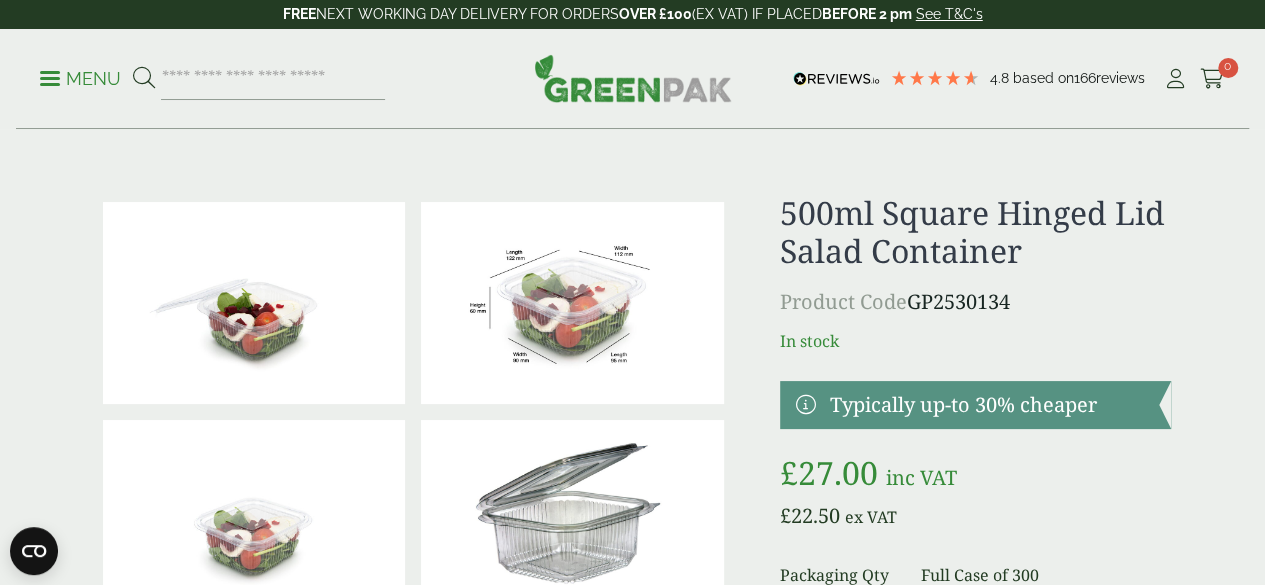 click at bounding box center [572, 303] 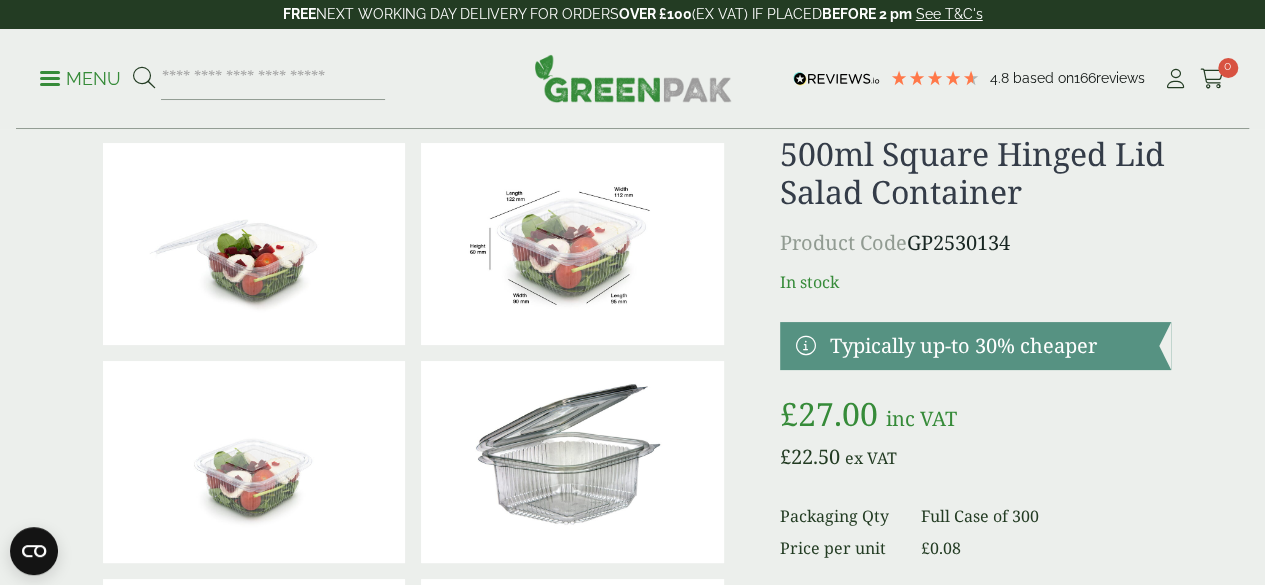 scroll, scrollTop: 60, scrollLeft: 0, axis: vertical 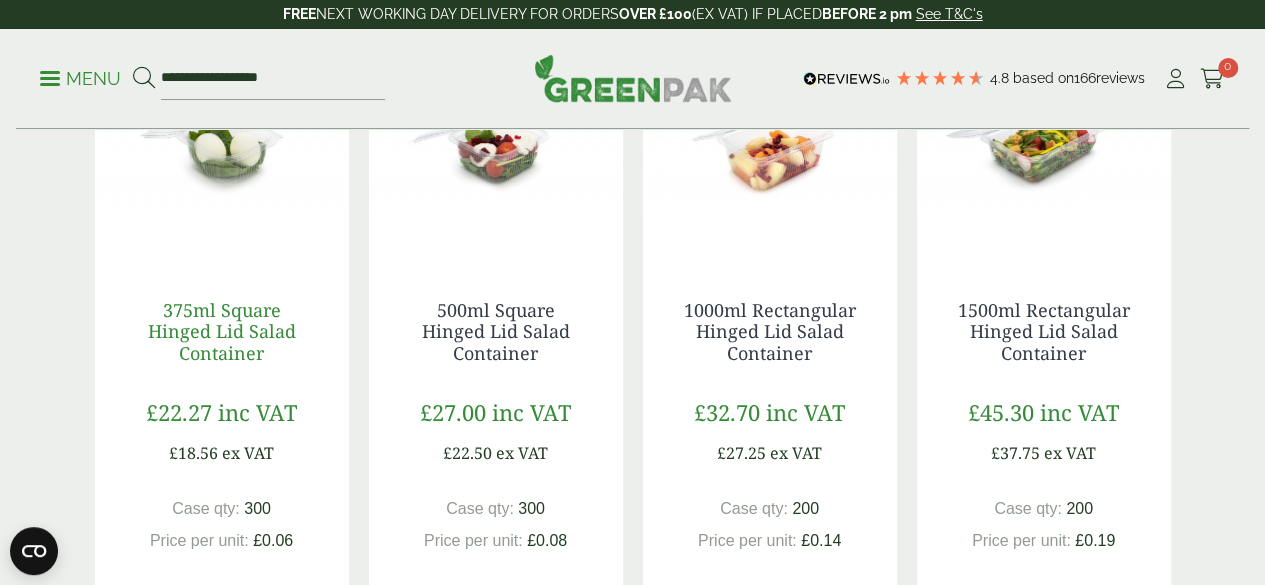 click on "375ml Square Hinged Lid Salad Container" at bounding box center [222, 331] 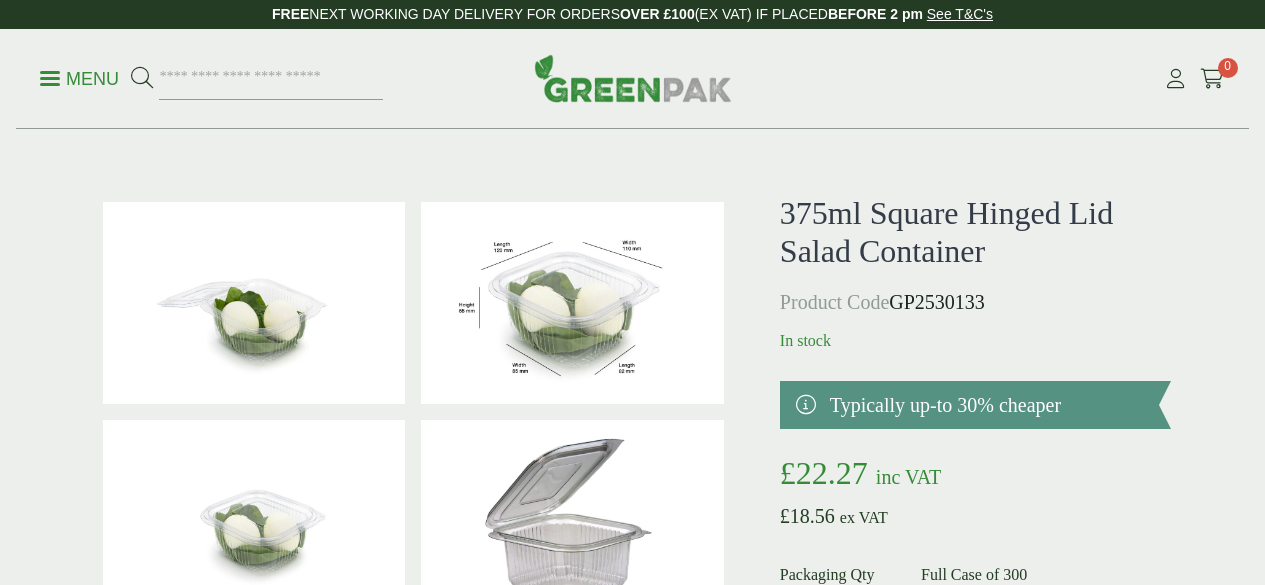 scroll, scrollTop: 0, scrollLeft: 0, axis: both 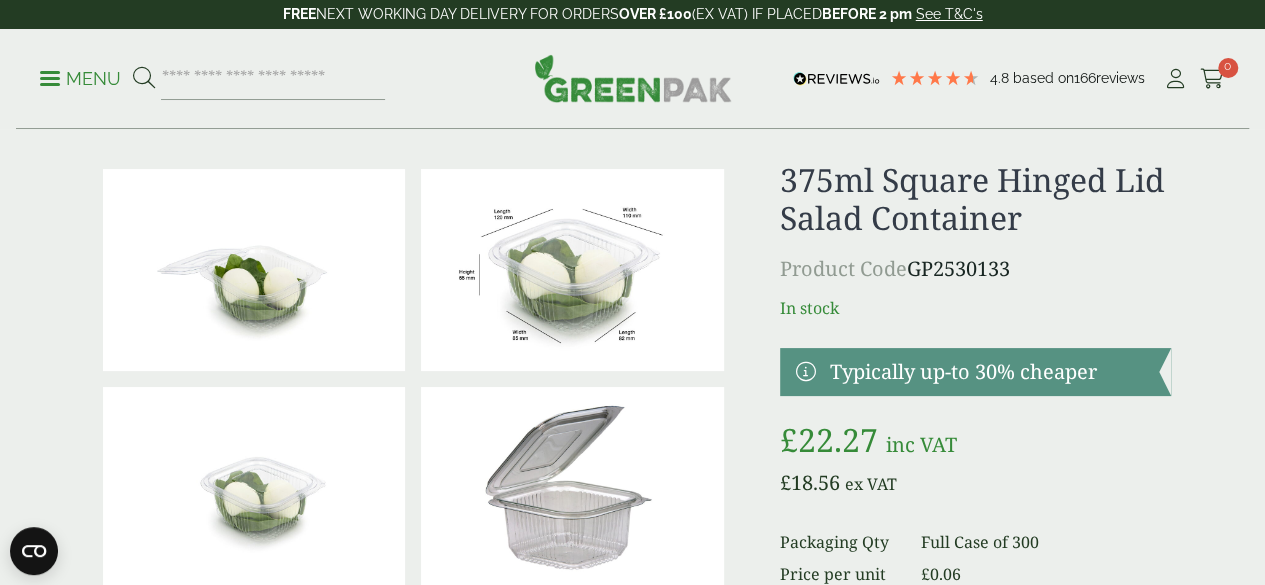 click on "4.8   Based on  166  reviews
FREE  NEXT WORKING DAY DELIVERY -  See T&C's
FREE  NEXT WORKING DAY DELIVERY FOR ORDERS  OVER £100  (EX VAT) IF PLACED  BEFORE 2 pm   See T&C's
Menu" at bounding box center [632, 1746] 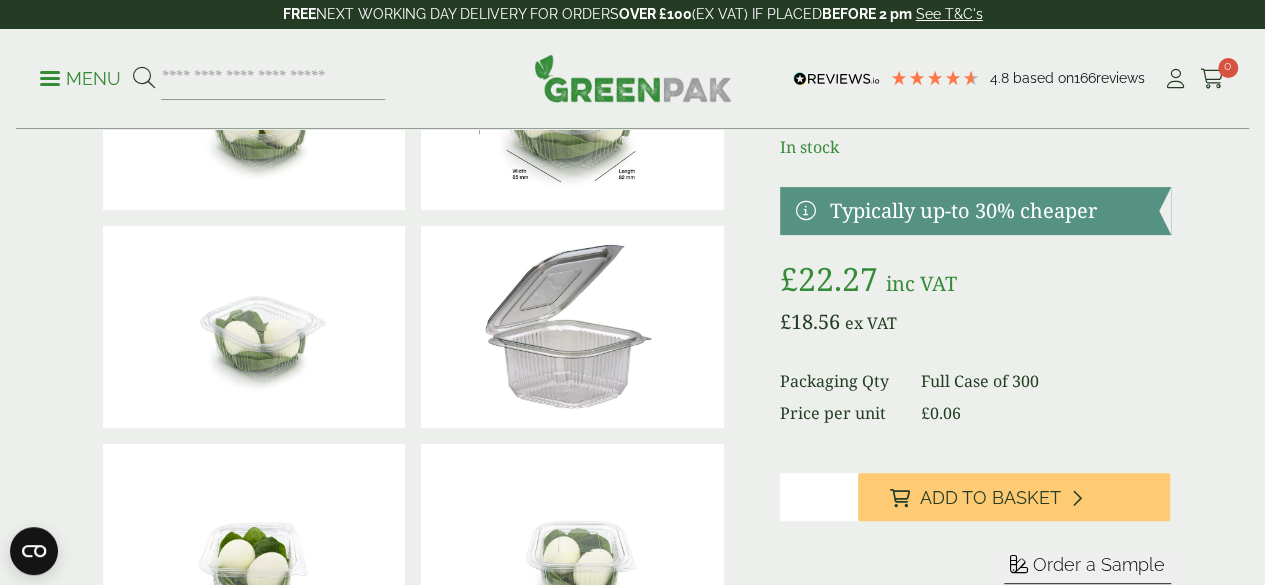 scroll, scrollTop: 207, scrollLeft: 0, axis: vertical 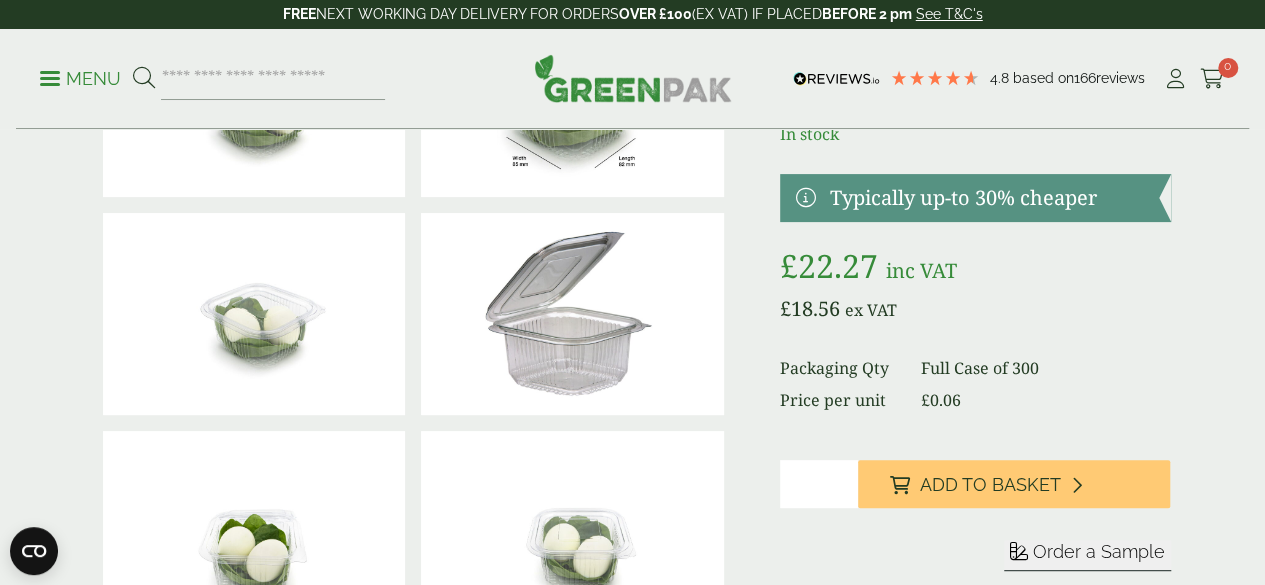 click at bounding box center (572, 96) 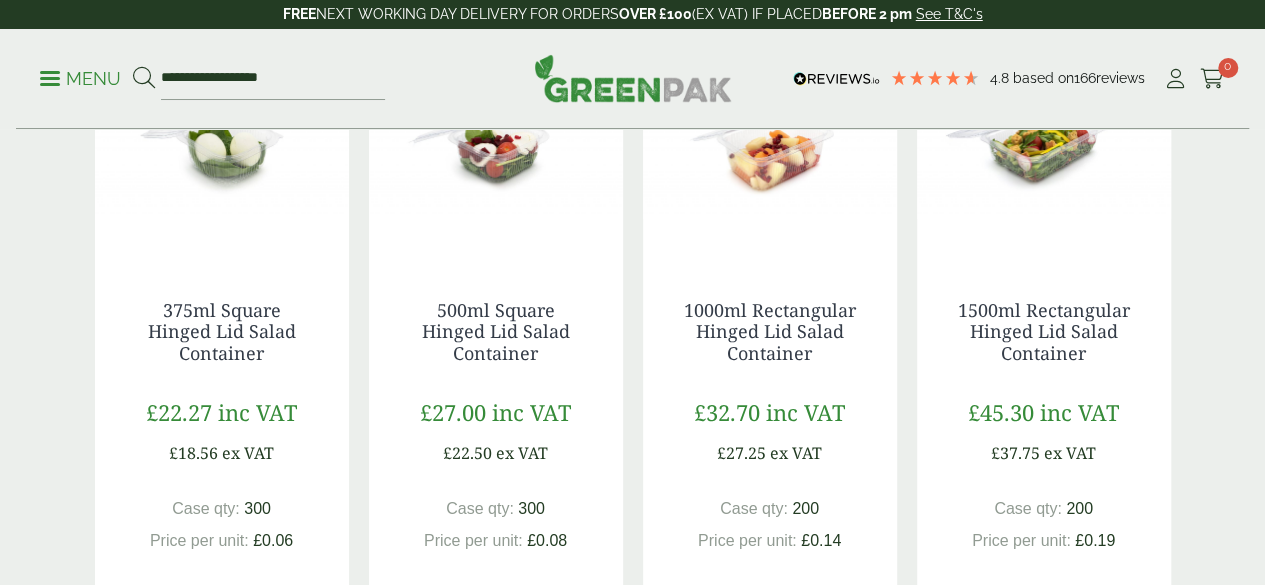 scroll, scrollTop: 576, scrollLeft: 0, axis: vertical 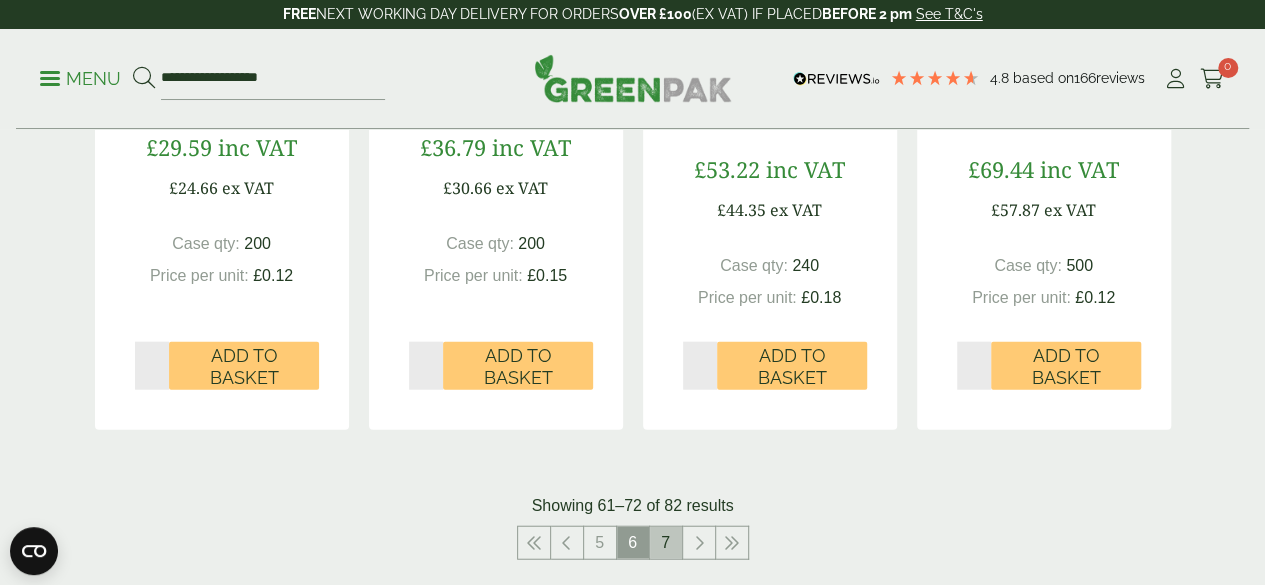 click on "7" at bounding box center [666, 543] 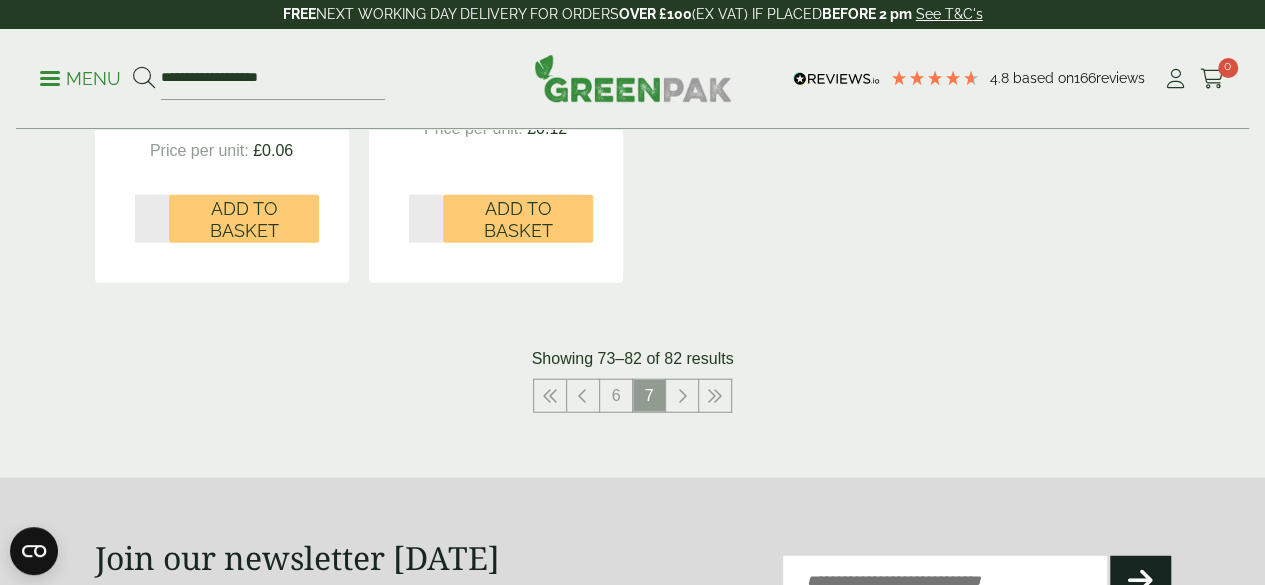 scroll, scrollTop: 2400, scrollLeft: 0, axis: vertical 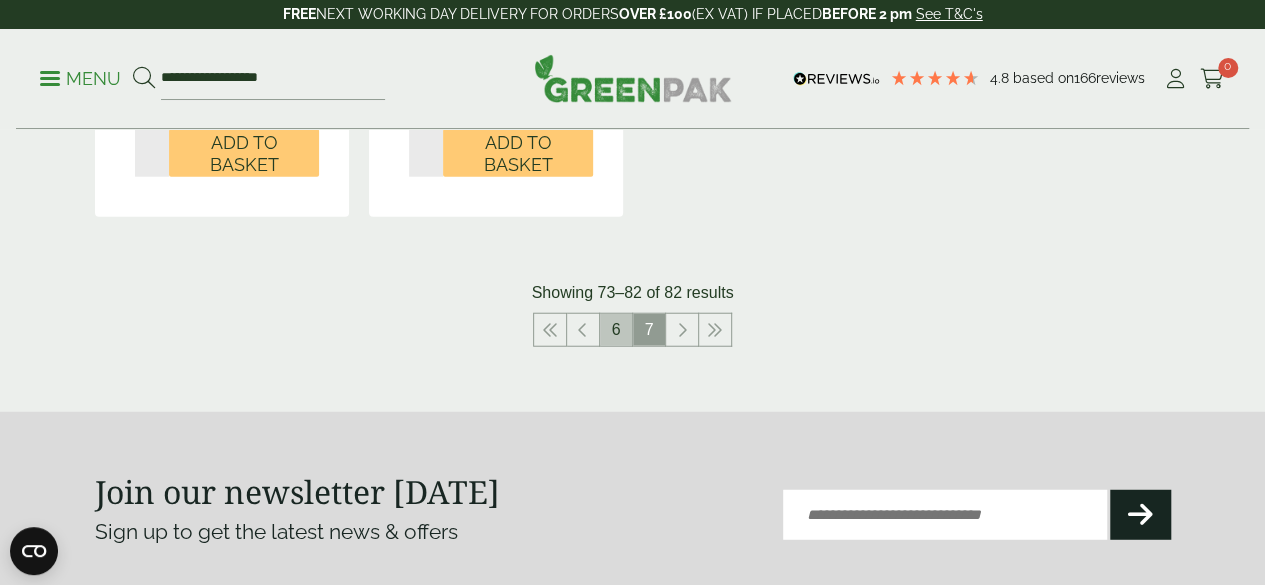 click on "6" at bounding box center [616, 330] 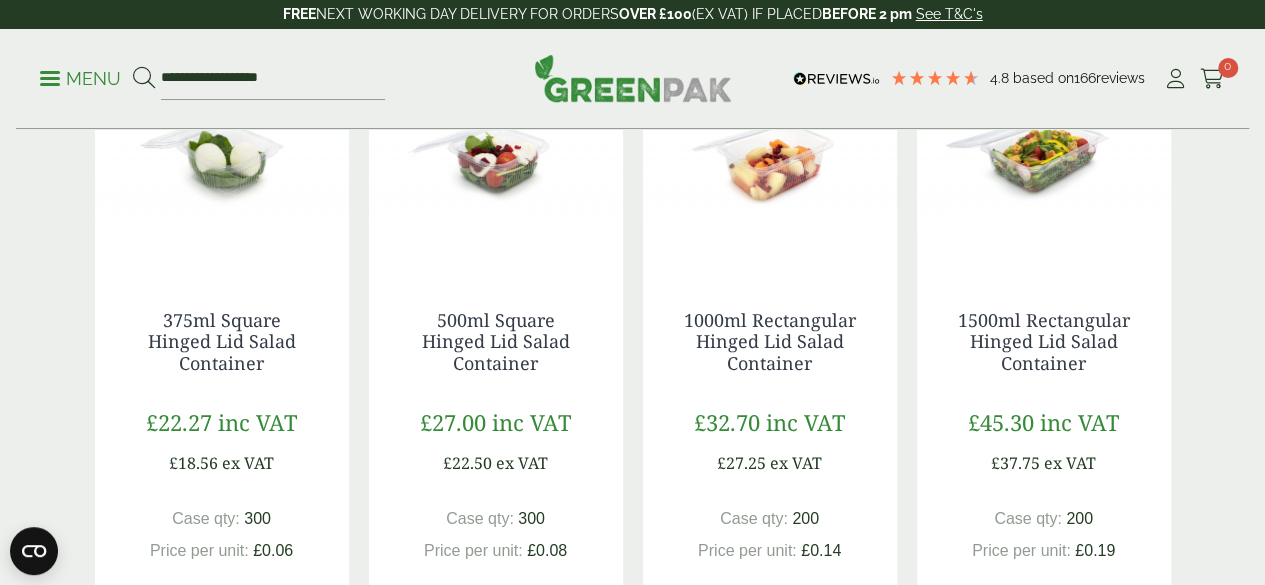 scroll, scrollTop: 544, scrollLeft: 0, axis: vertical 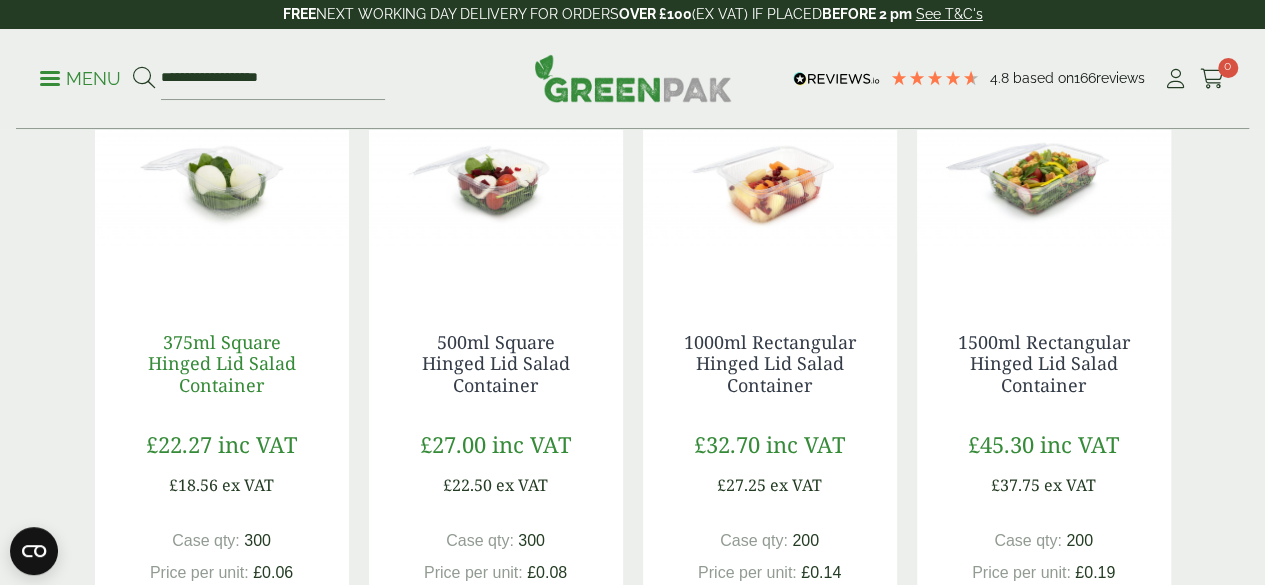 click on "375ml Square Hinged Lid Salad Container" at bounding box center [222, 363] 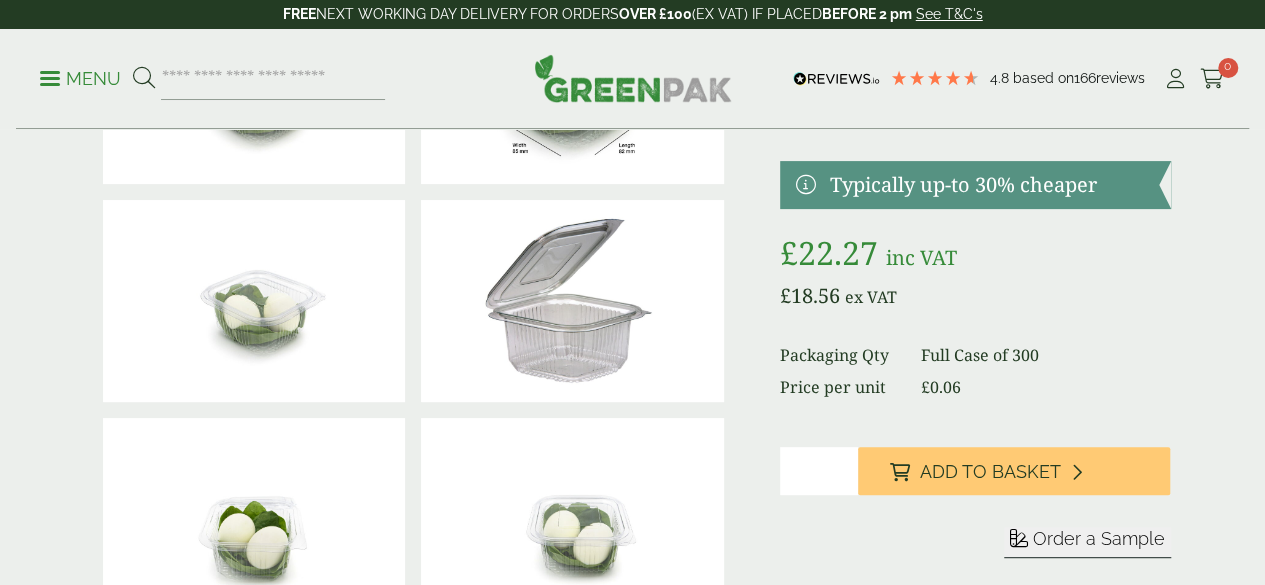 scroll, scrollTop: 220, scrollLeft: 0, axis: vertical 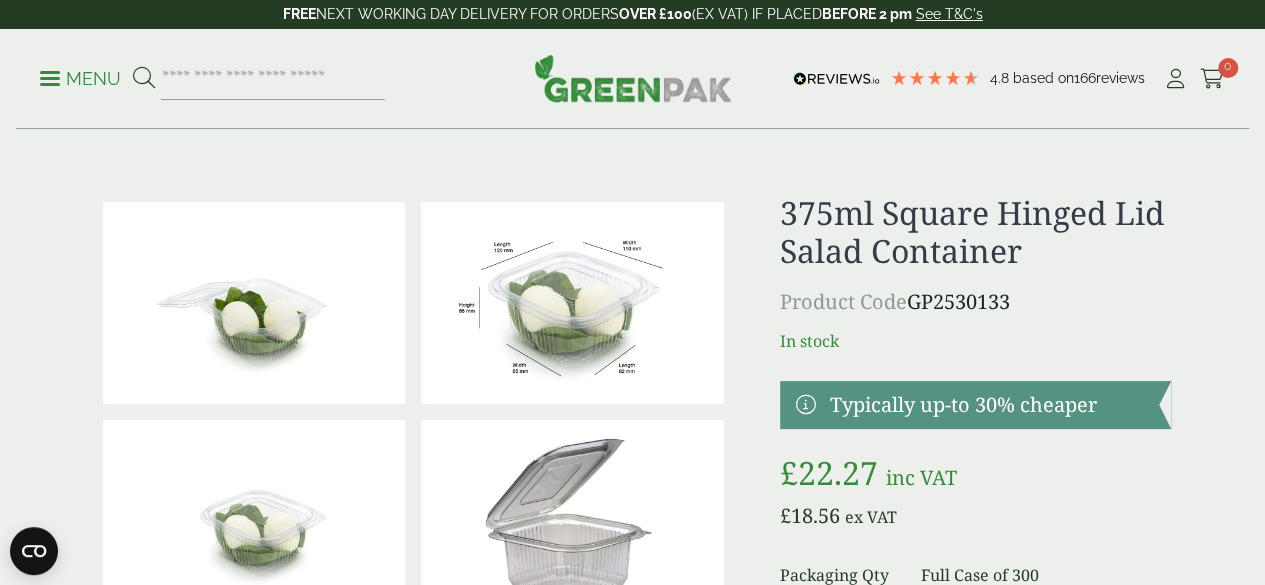 click on "Menu" at bounding box center [80, 79] 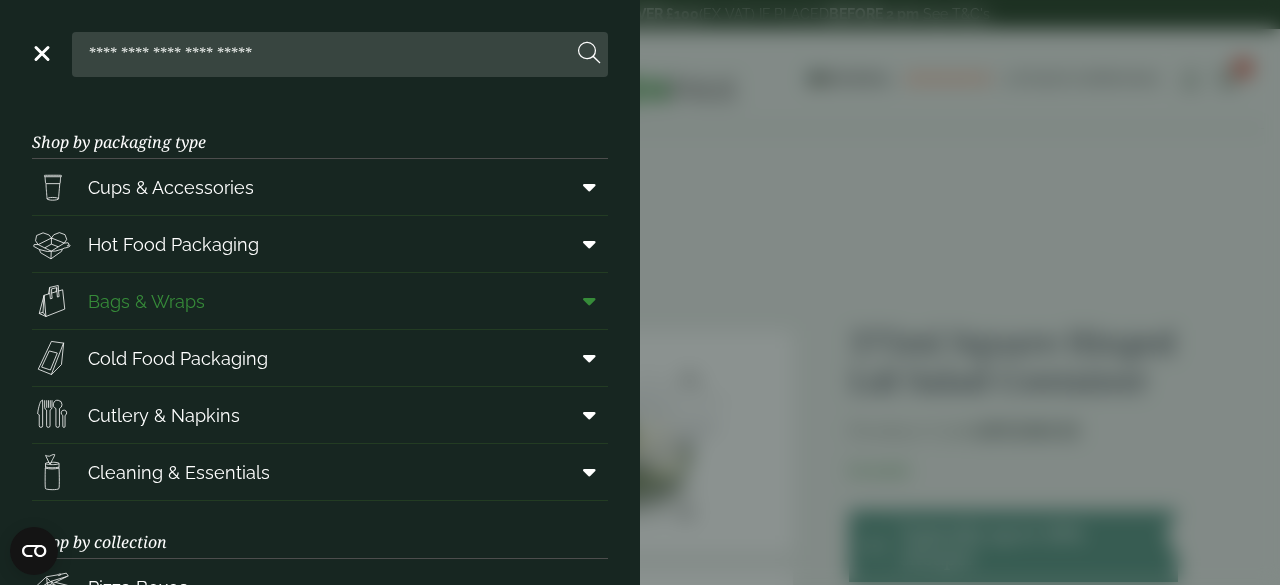 click on "Bags & Wraps" at bounding box center [146, 301] 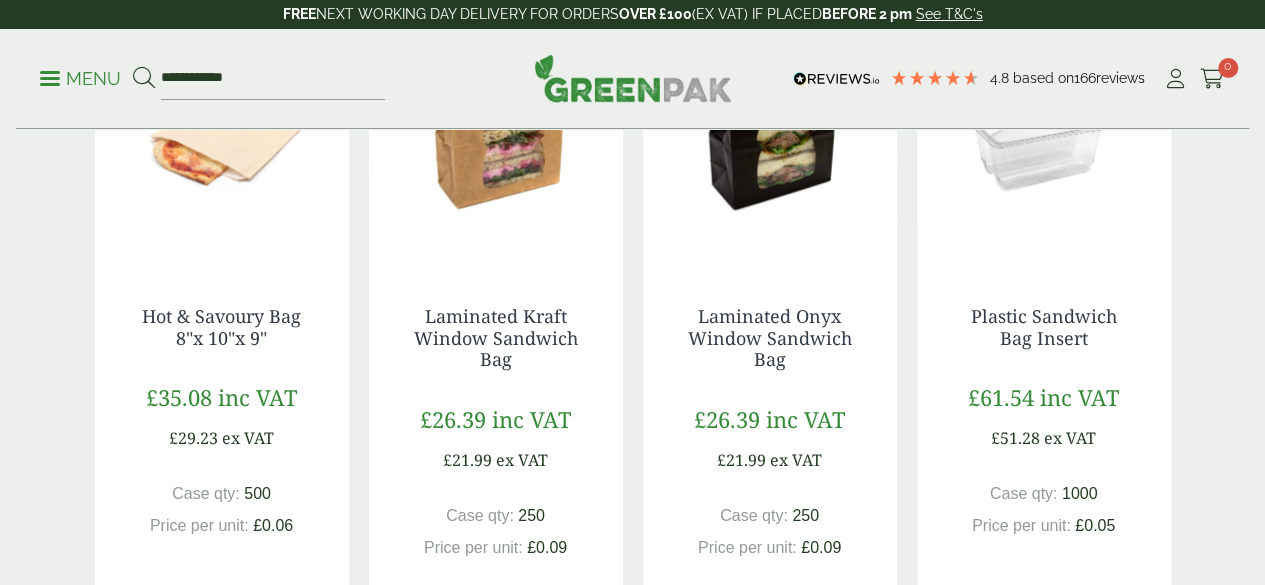 scroll, scrollTop: 512, scrollLeft: 0, axis: vertical 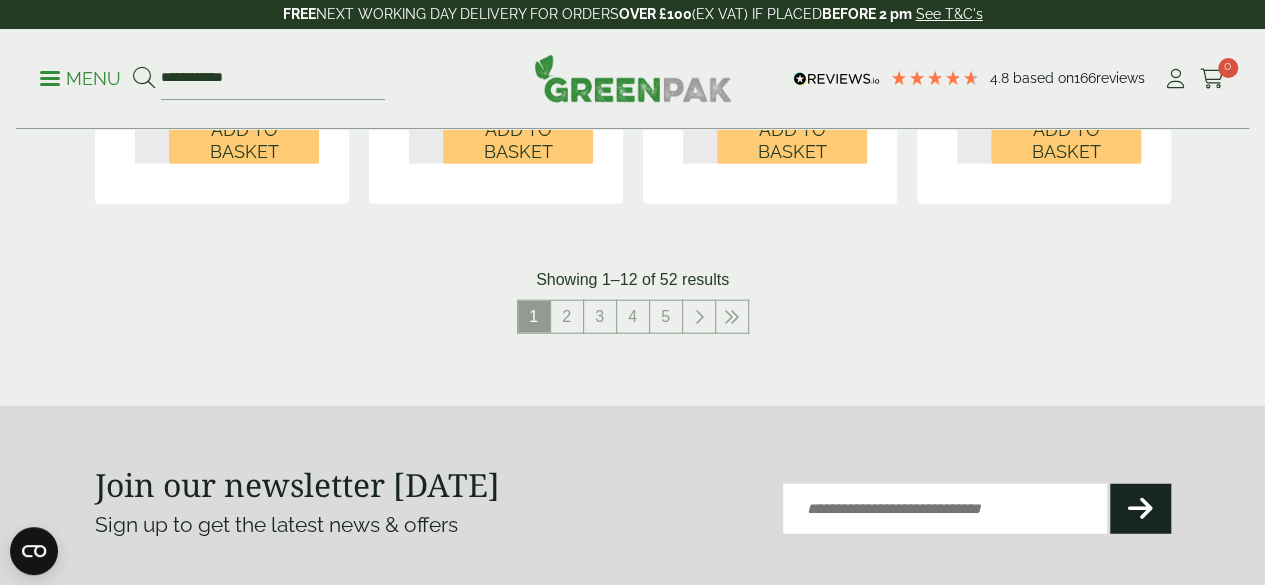 drag, startPoint x: 1274, startPoint y: 139, endPoint x: 1279, endPoint y: 432, distance: 293.04266 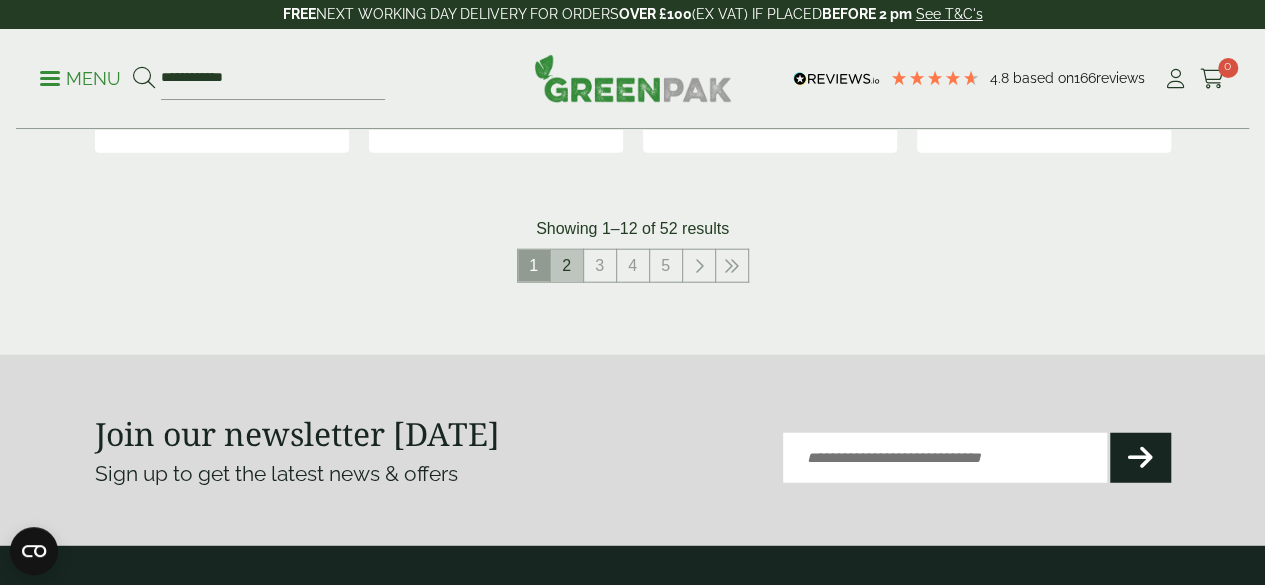 click on "2" at bounding box center [567, 266] 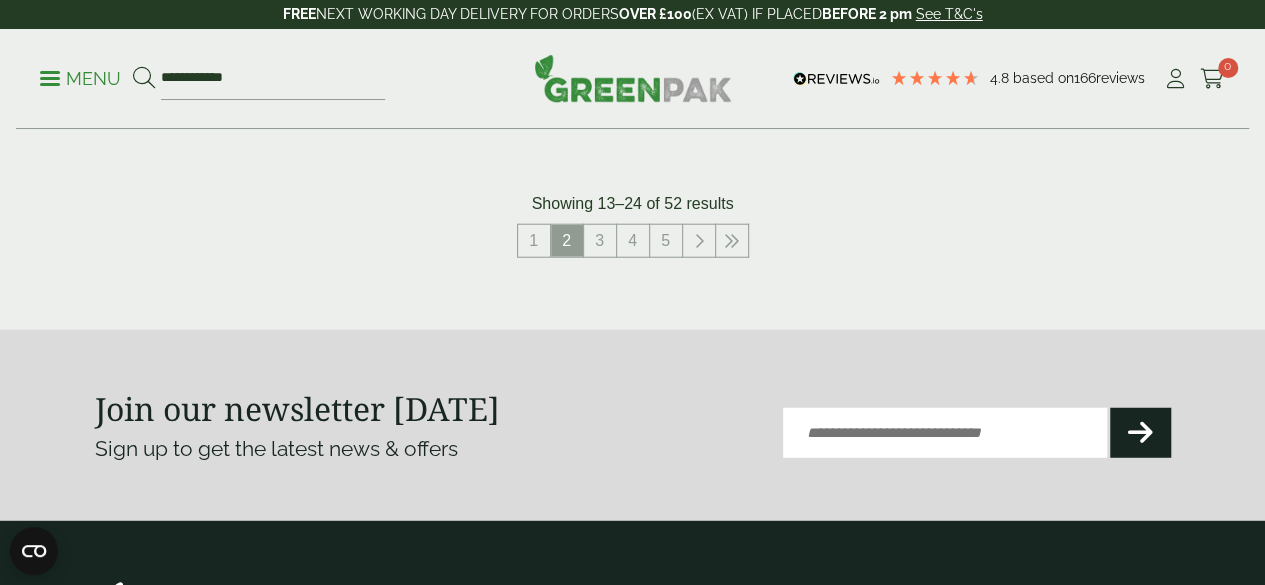 scroll, scrollTop: 2411, scrollLeft: 0, axis: vertical 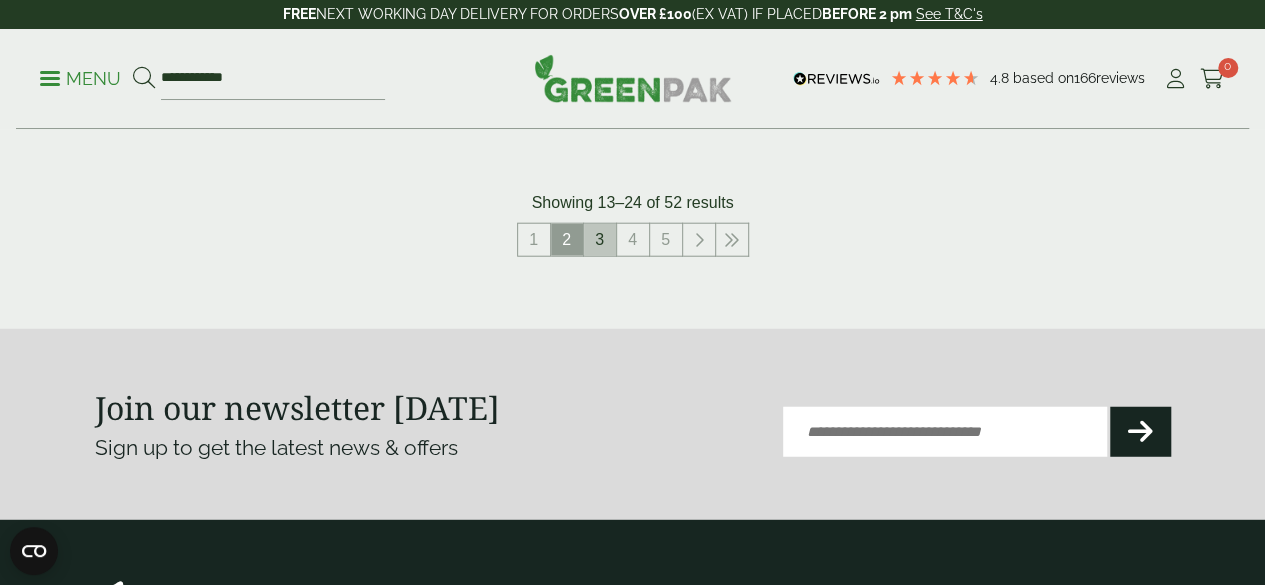 click on "3" at bounding box center (600, 240) 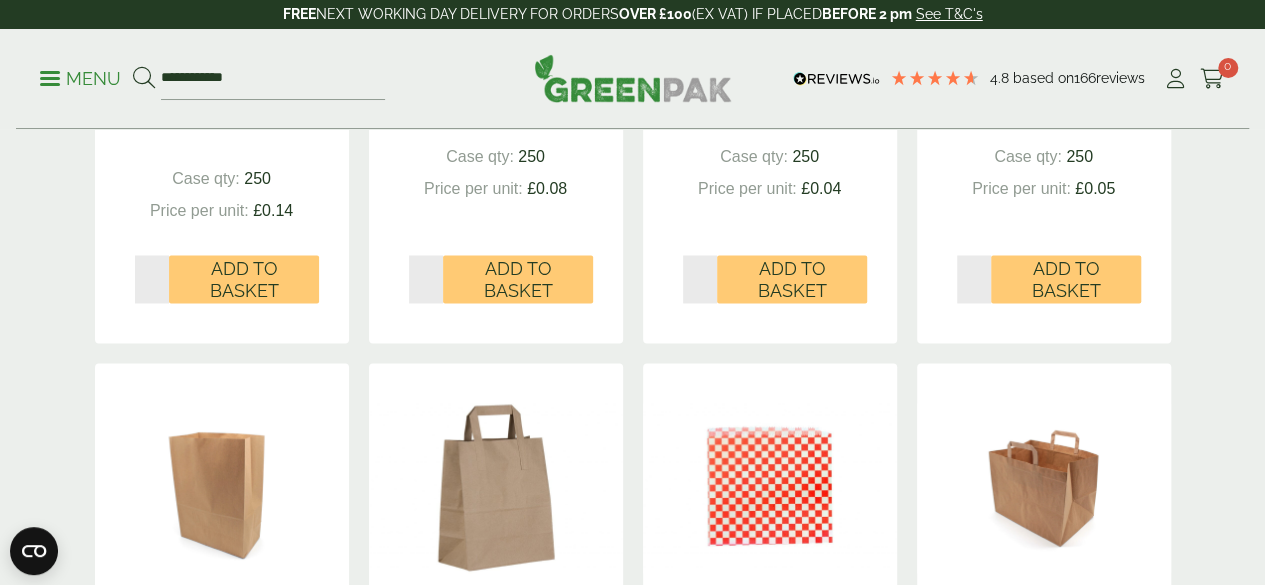 click on "Medium Kraft SOS Paper Carrier Bag
£14.34
inc VAT
£11.95
ex VAT
Case qty: 250 Price per unit: £0.05 Qty *" at bounding box center [1044, 11] 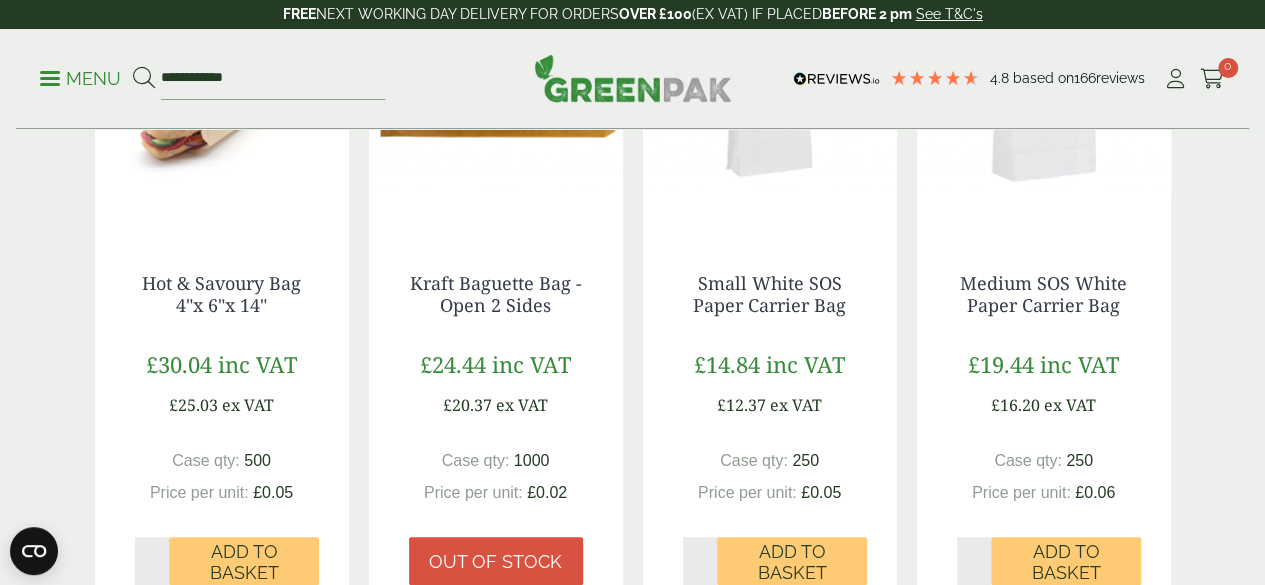 scroll, scrollTop: 549, scrollLeft: 0, axis: vertical 